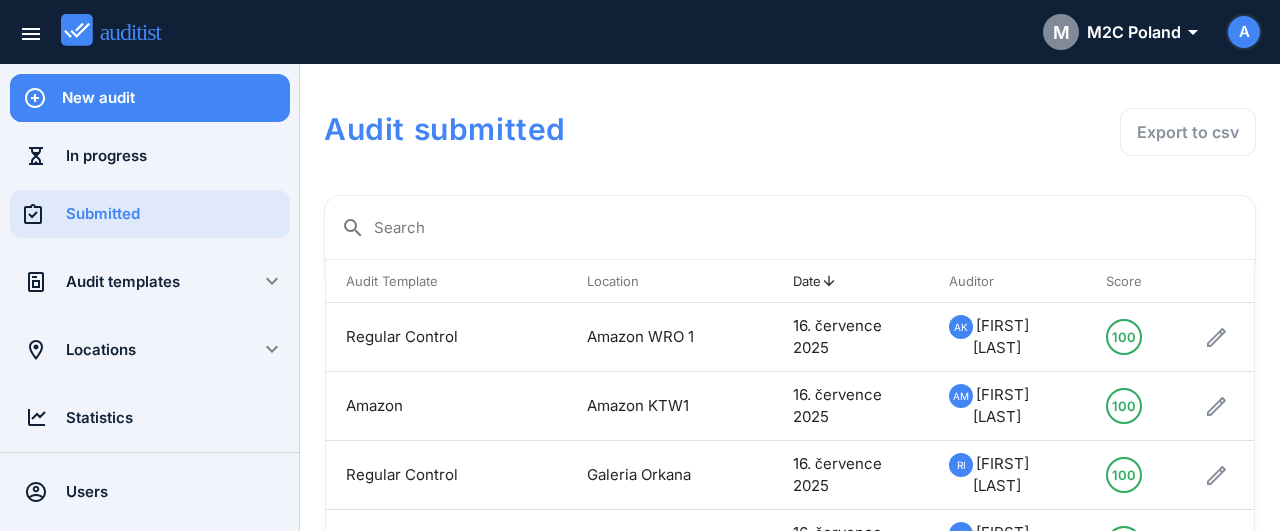 scroll, scrollTop: 0, scrollLeft: 0, axis: both 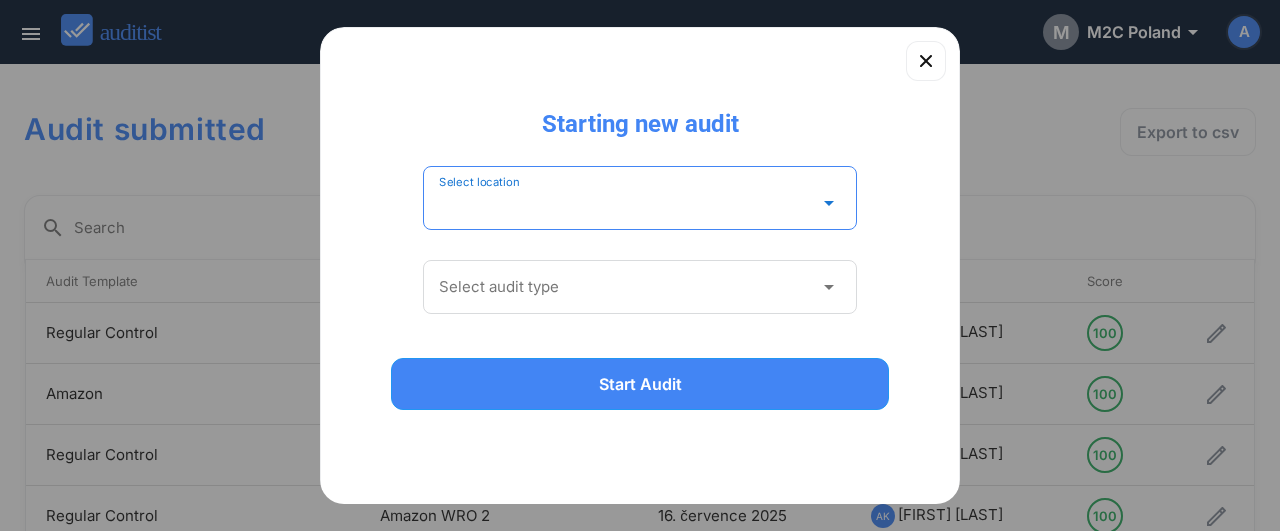 click at bounding box center (626, 203) 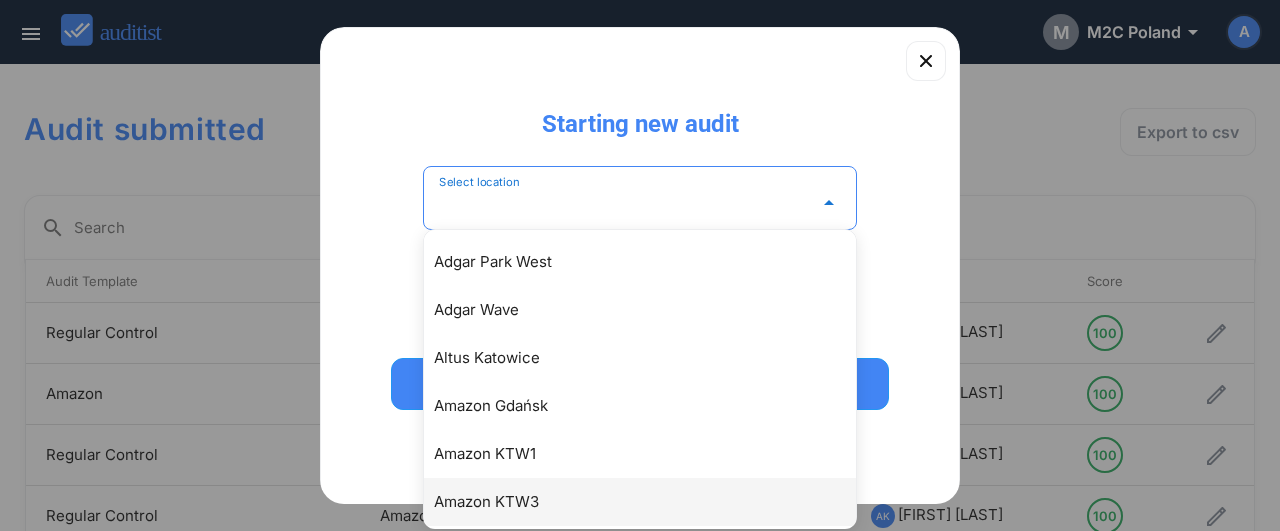 click on "Amazon KTW3" at bounding box center (650, 502) 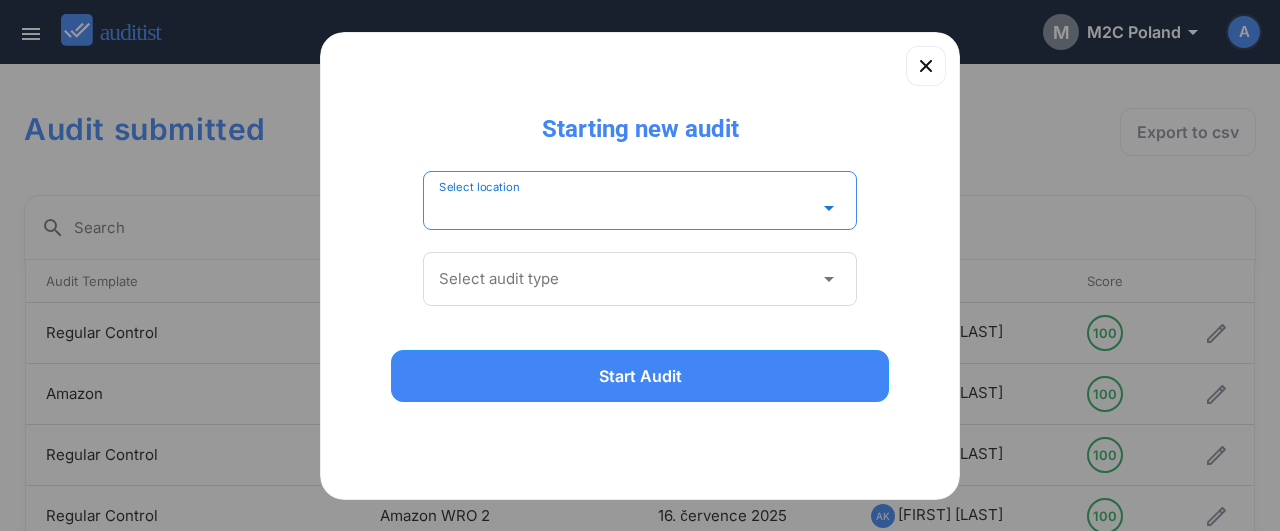type on "**********" 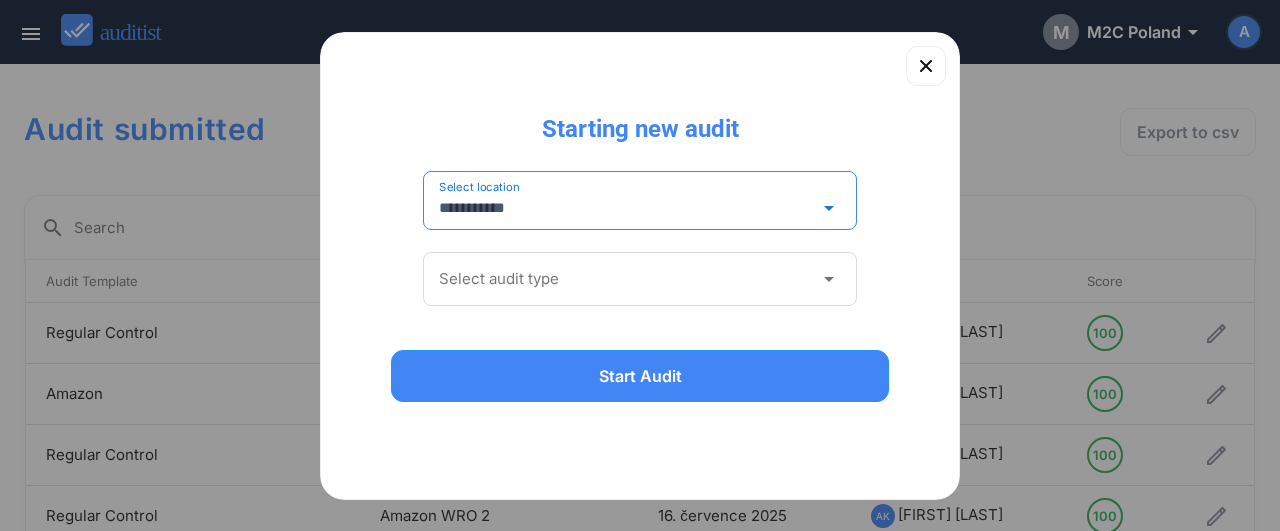 click at bounding box center (626, 279) 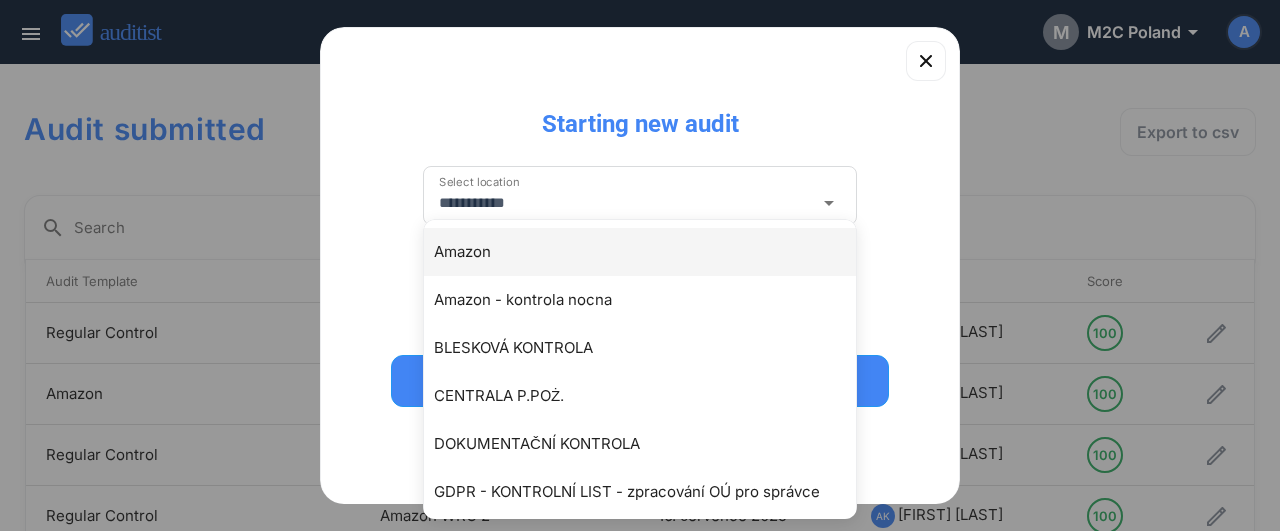 click on "Amazon" at bounding box center (650, 252) 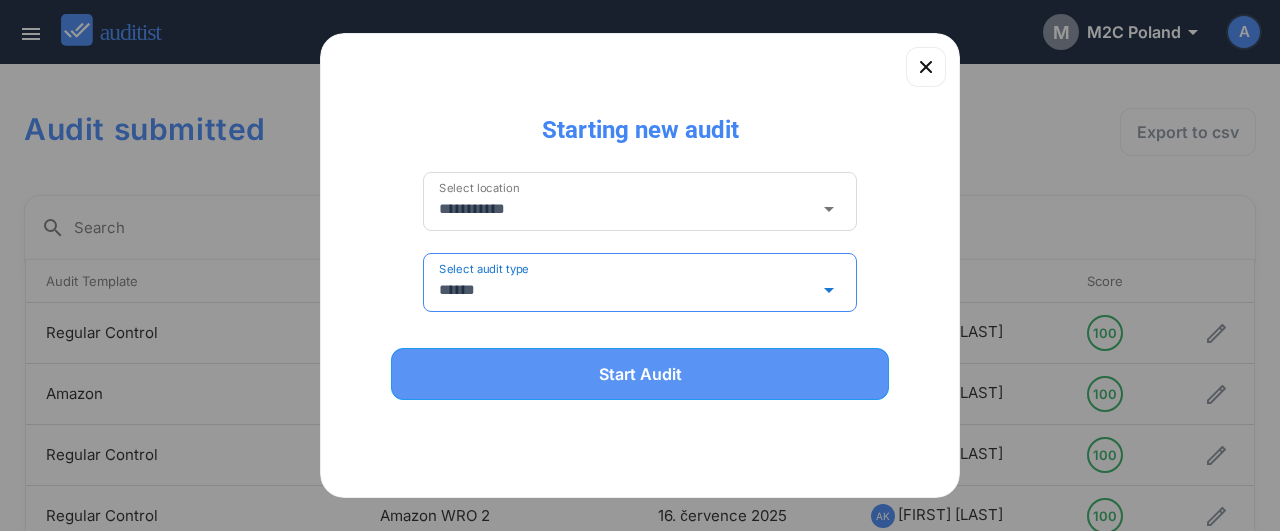 click on "Start Audit" at bounding box center (640, 374) 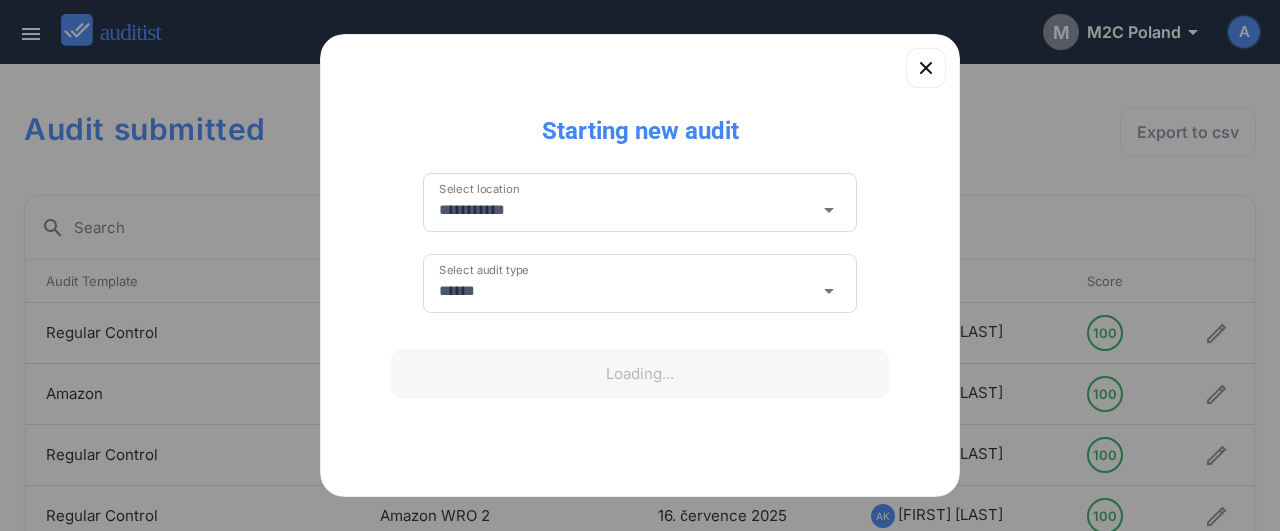 type 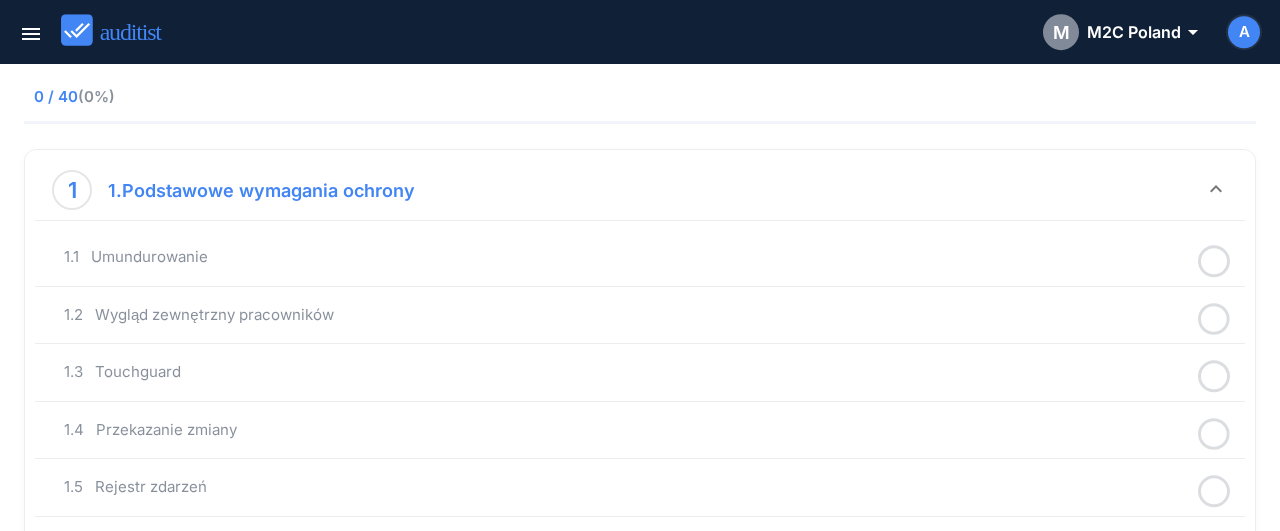 scroll, scrollTop: 104, scrollLeft: 0, axis: vertical 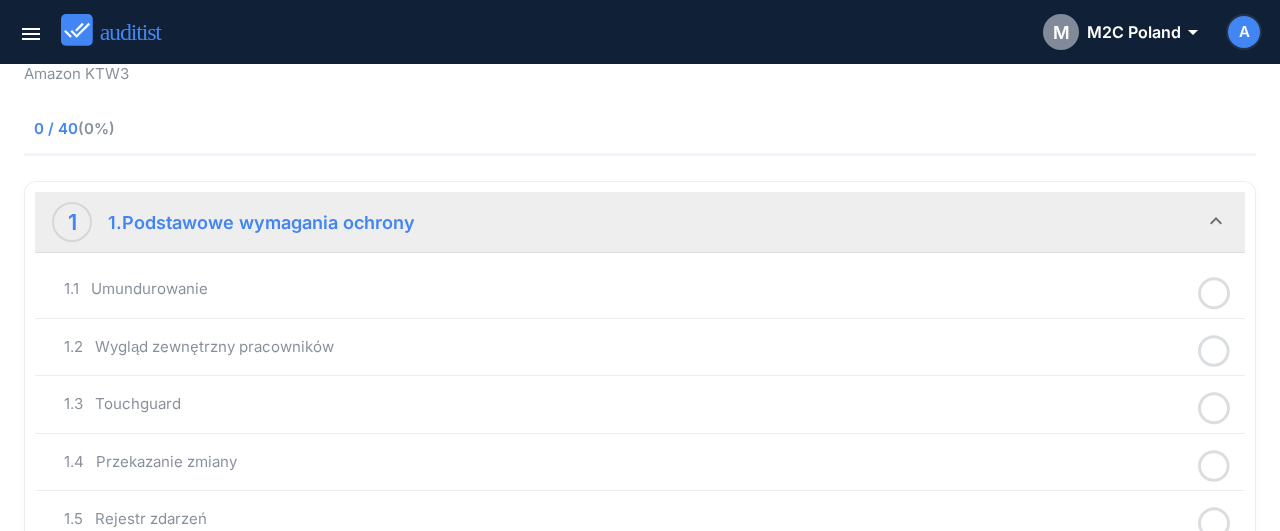 click 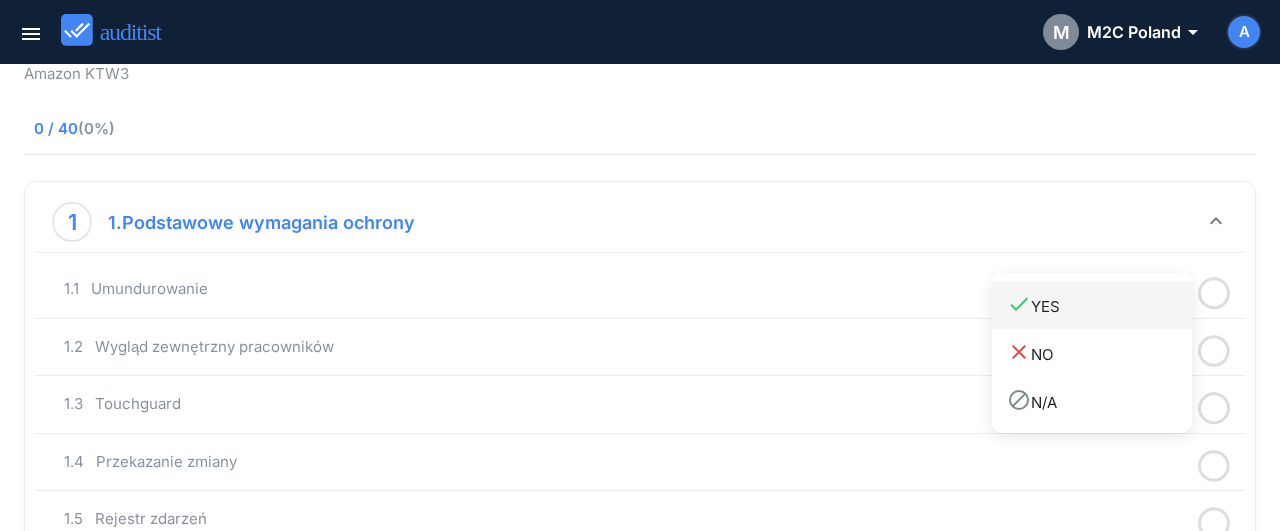 click on "done
YES" at bounding box center (1099, 305) 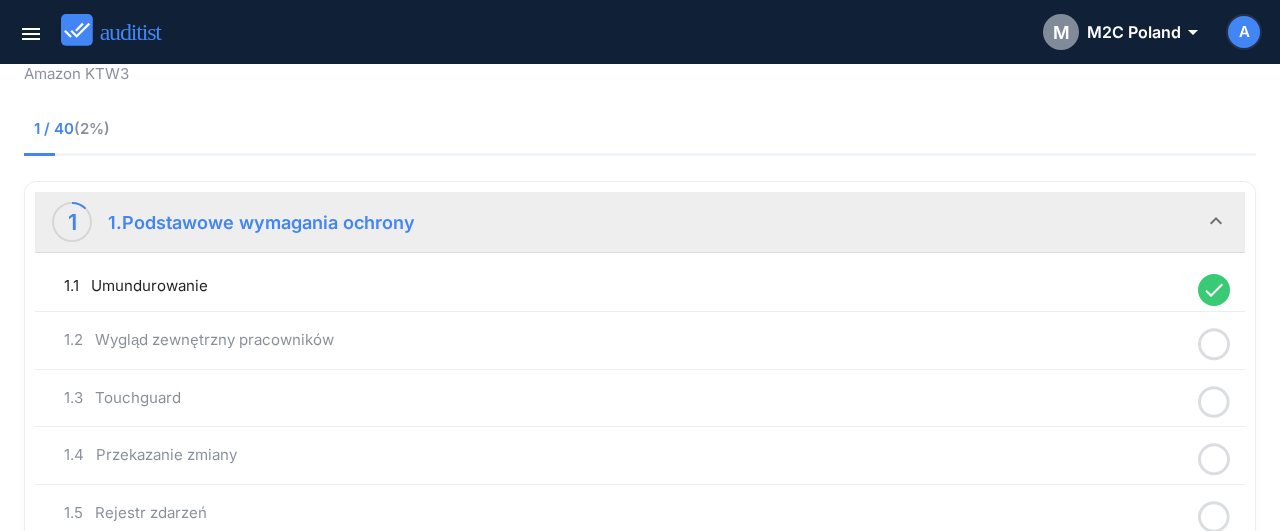 click 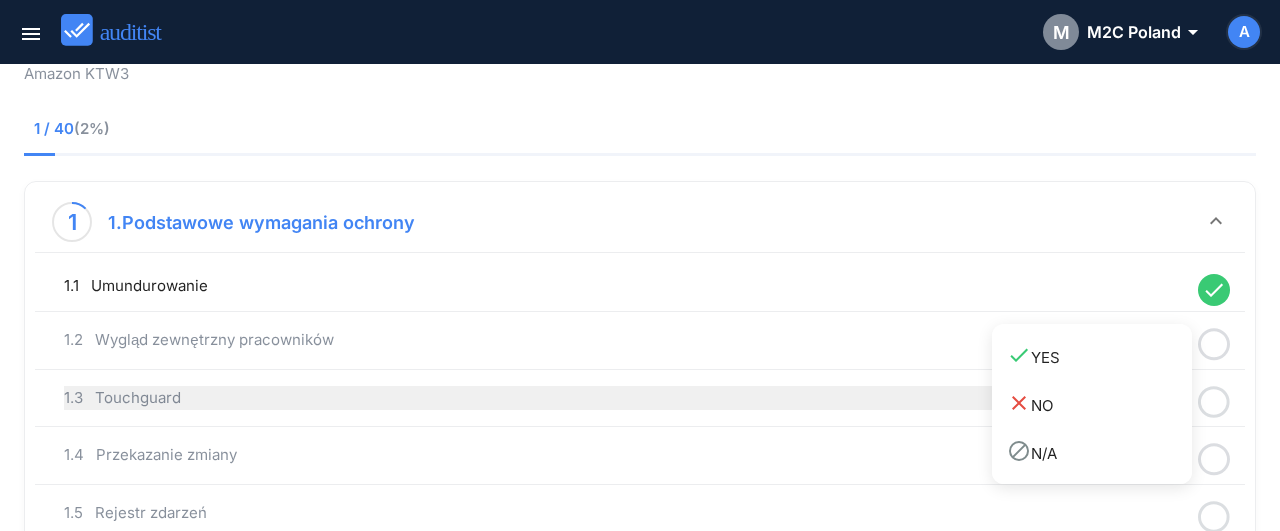 drag, startPoint x: 1101, startPoint y: 361, endPoint x: 1173, endPoint y: 391, distance: 78 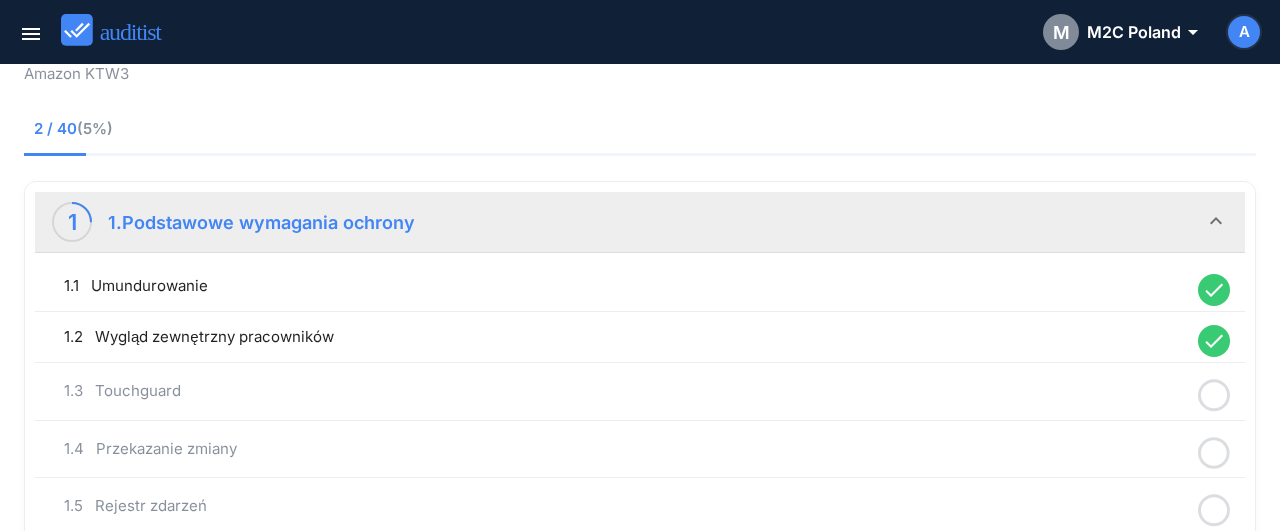 click 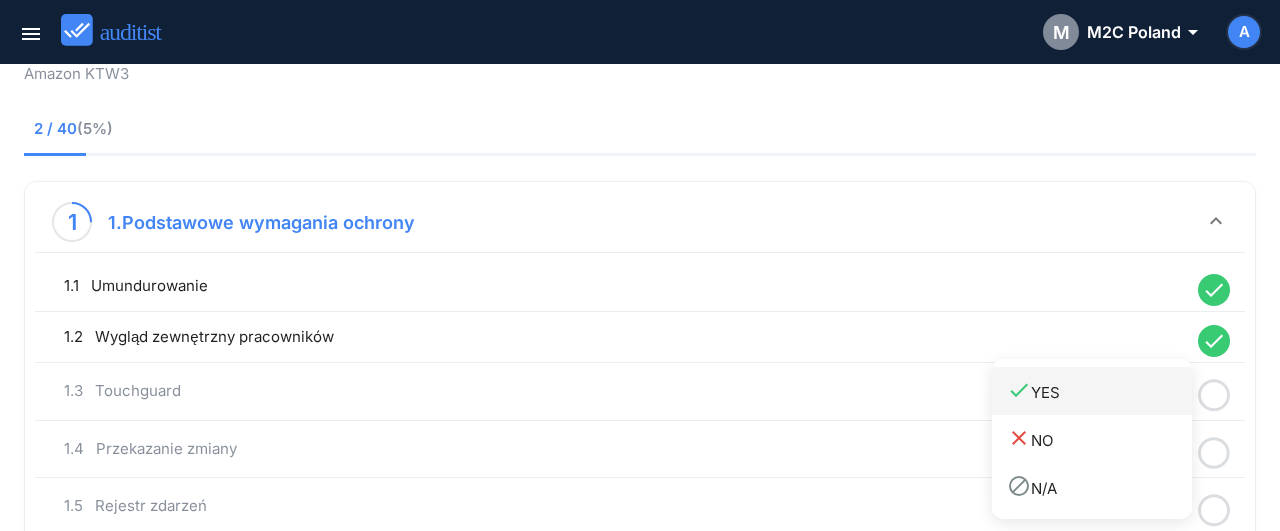 click on "done
YES" at bounding box center [1092, 391] 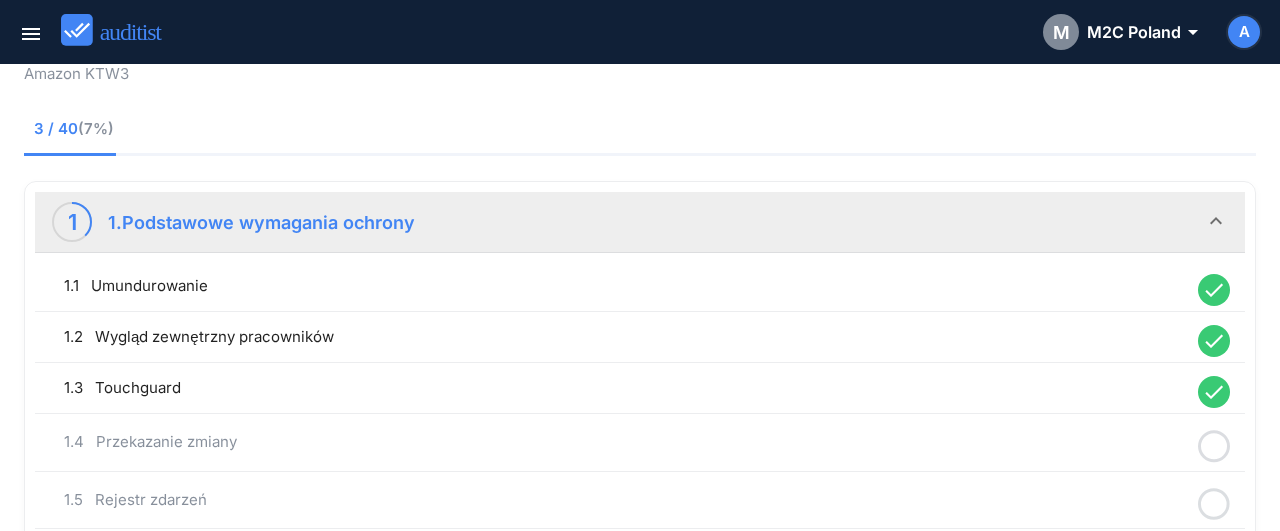 click 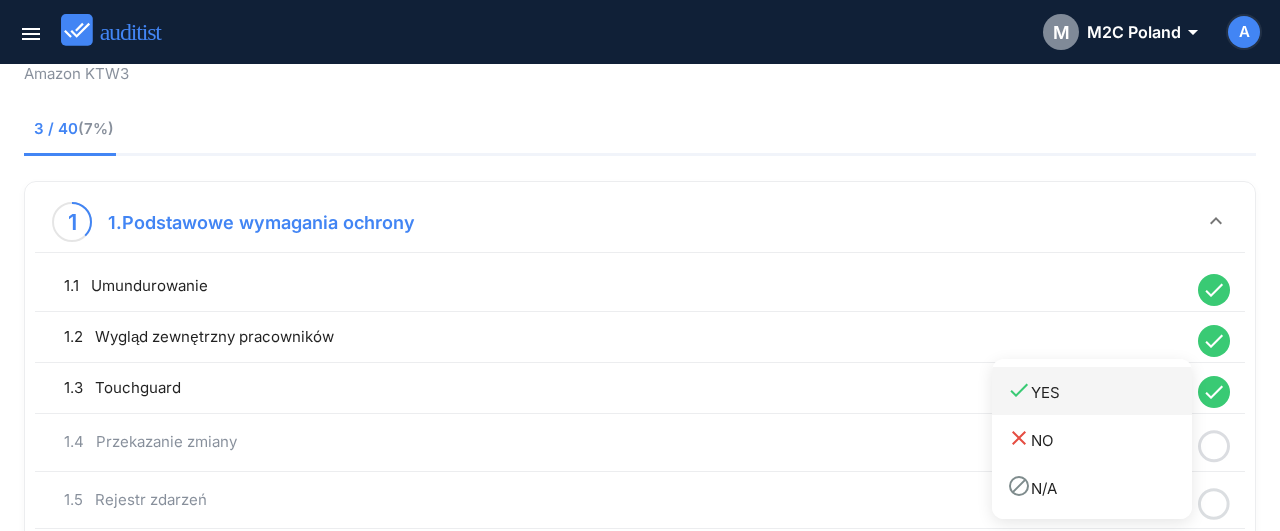 drag, startPoint x: 1072, startPoint y: 386, endPoint x: 1098, endPoint y: 397, distance: 28.231188 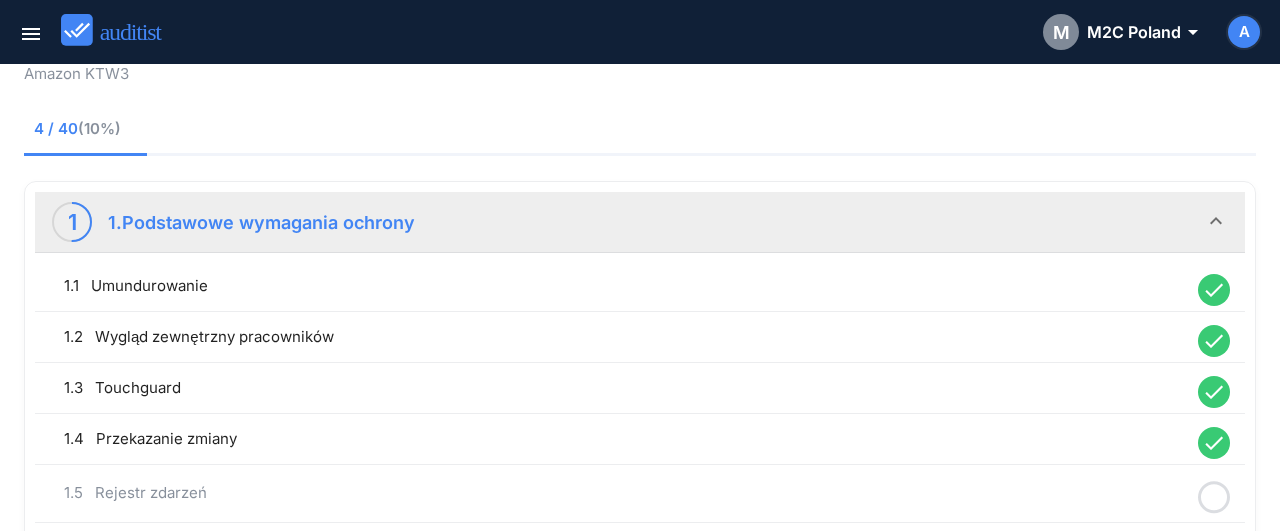 click 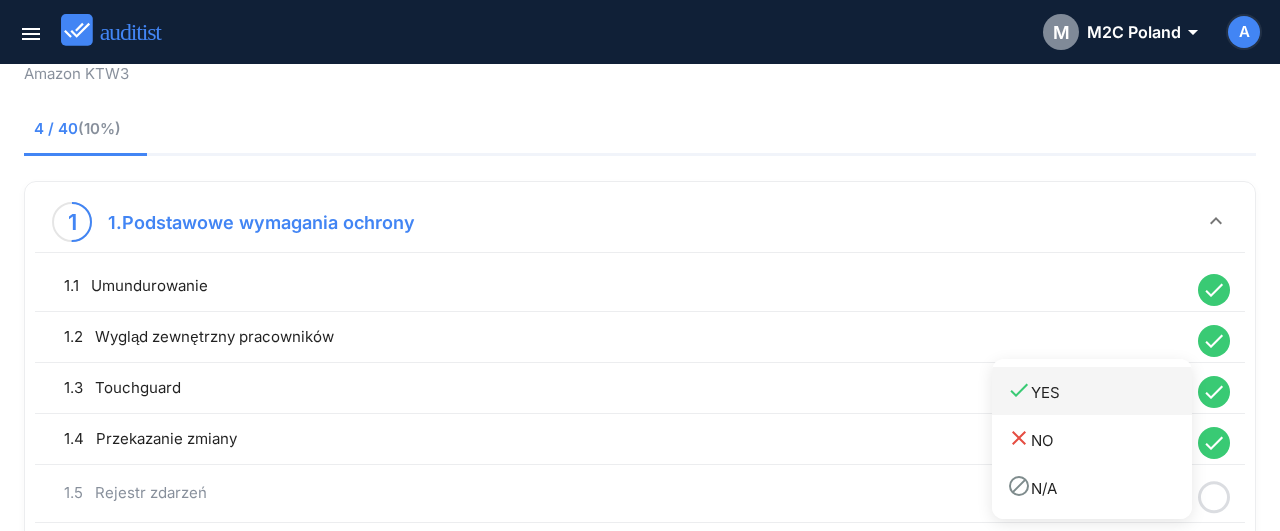 drag, startPoint x: 1054, startPoint y: 397, endPoint x: 1120, endPoint y: 409, distance: 67.08204 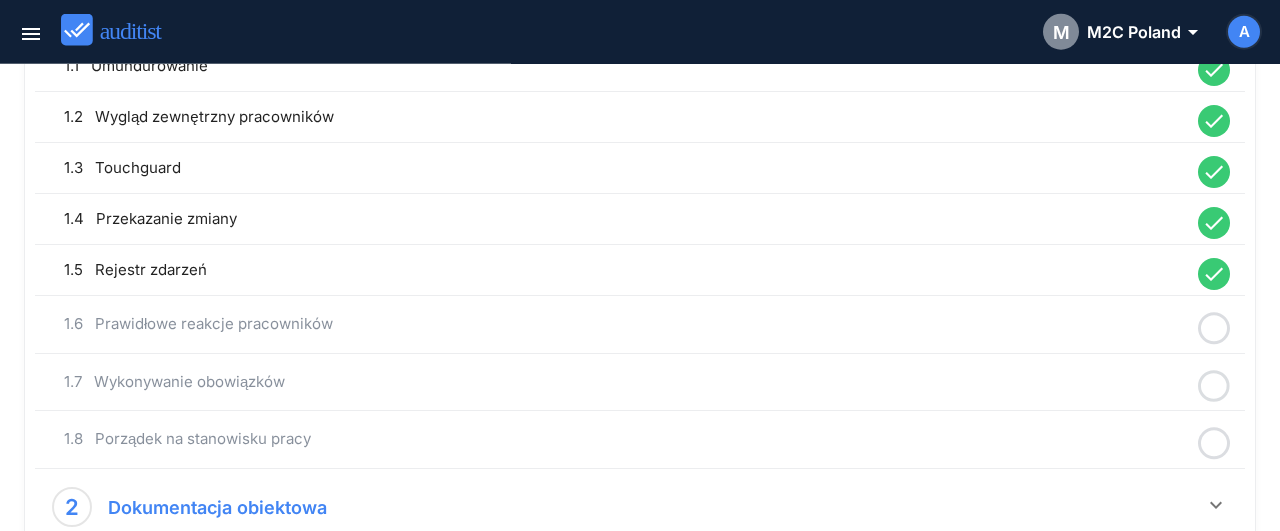 scroll, scrollTop: 416, scrollLeft: 0, axis: vertical 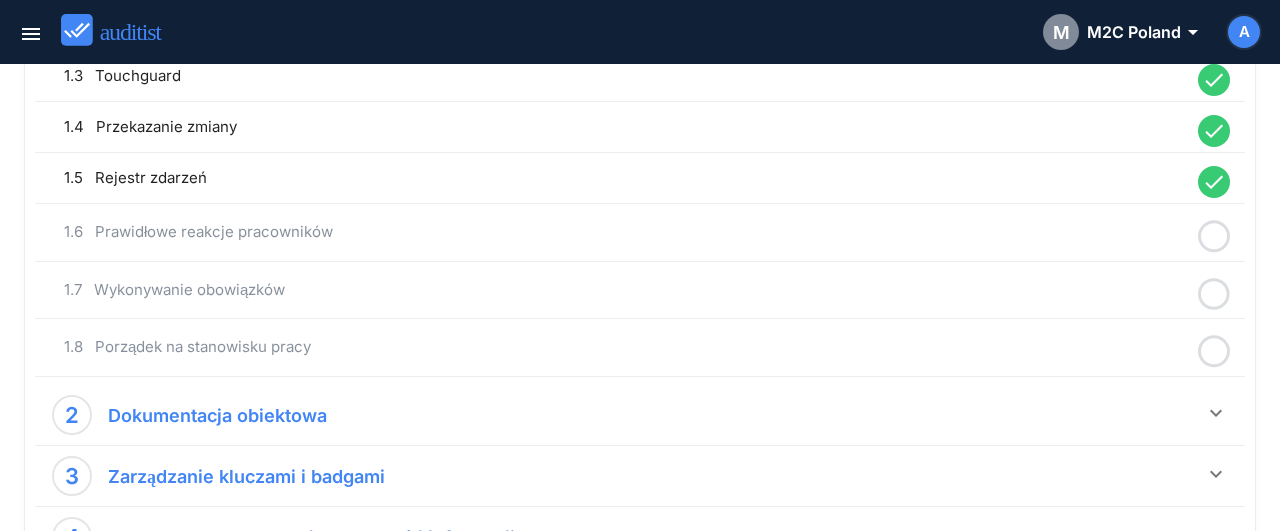 click 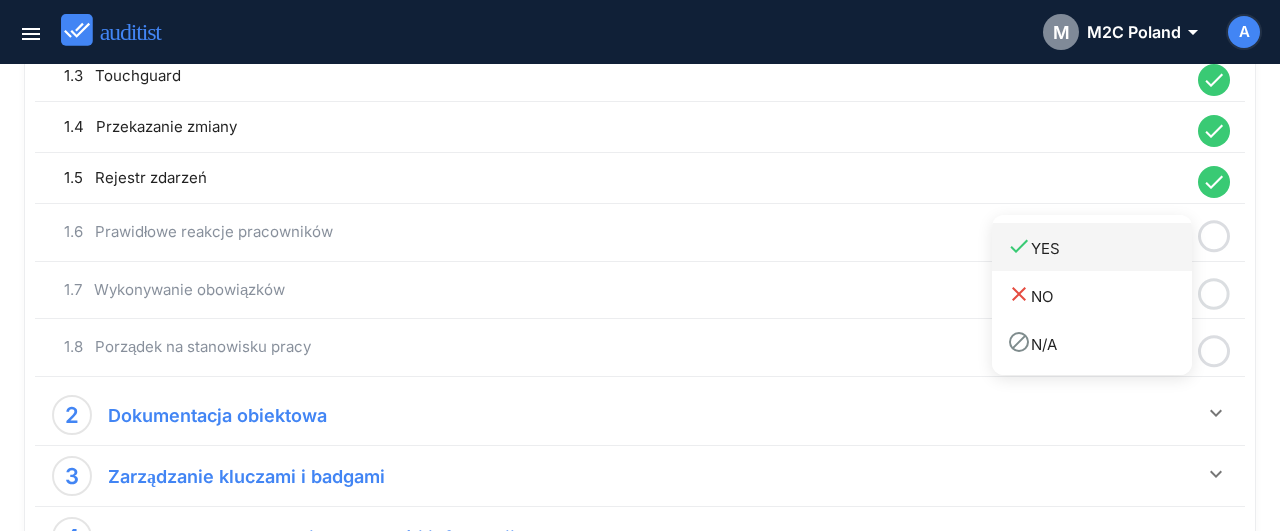 click on "done
YES" at bounding box center [1099, 247] 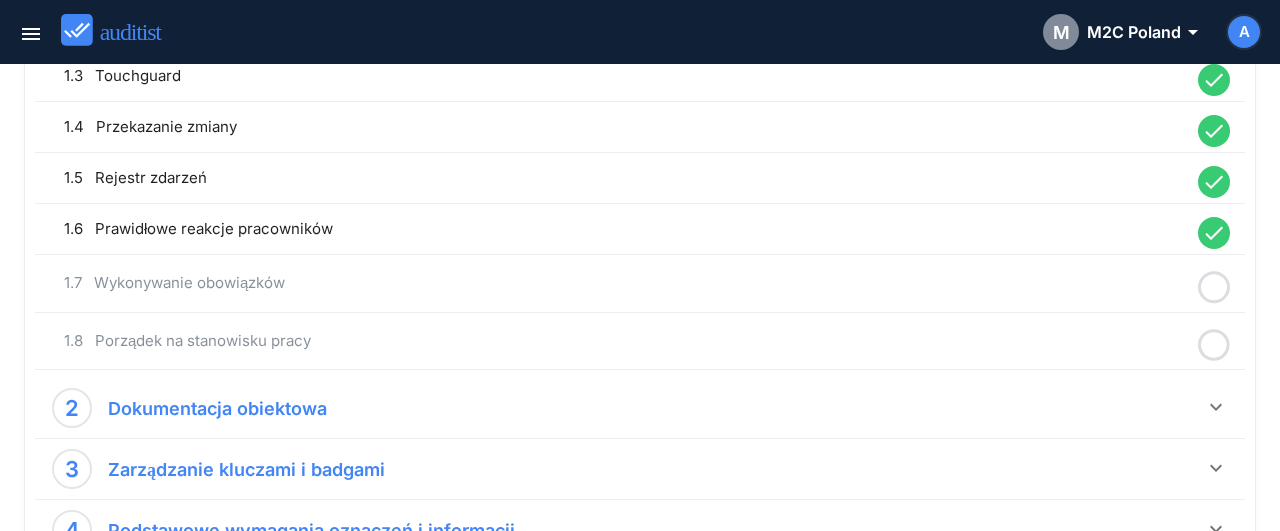 click 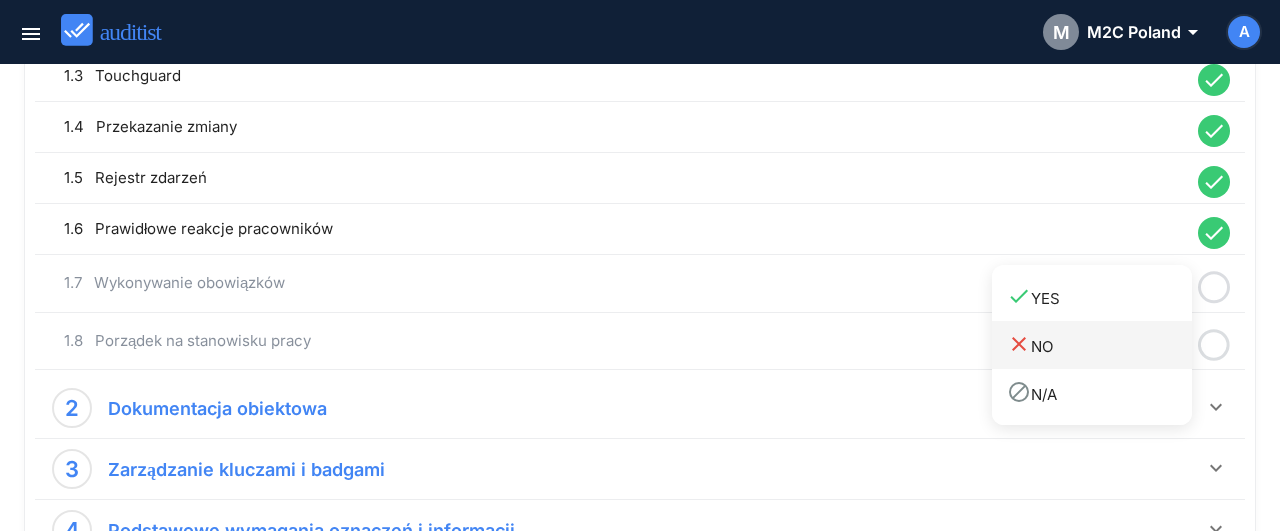drag, startPoint x: 1121, startPoint y: 296, endPoint x: 1190, endPoint y: 334, distance: 78.77182 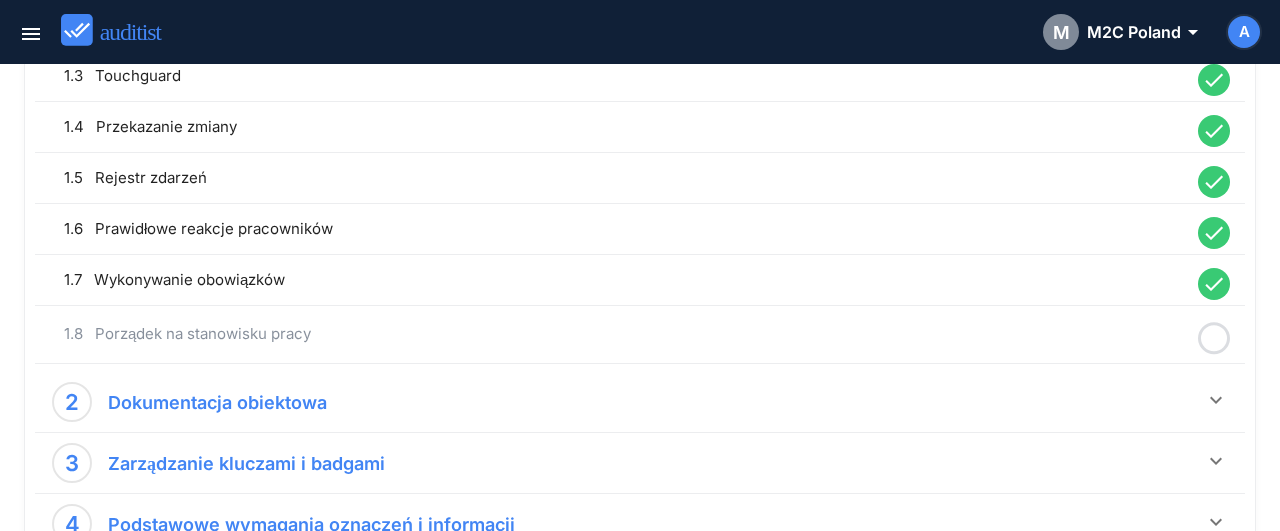 click 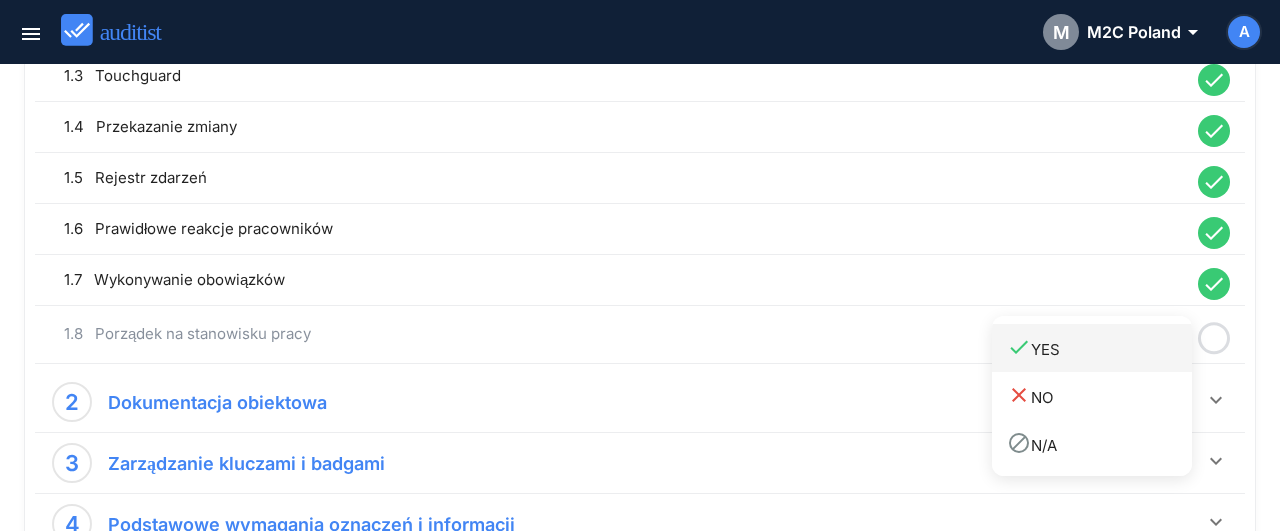 click on "done
YES" at bounding box center (1092, 348) 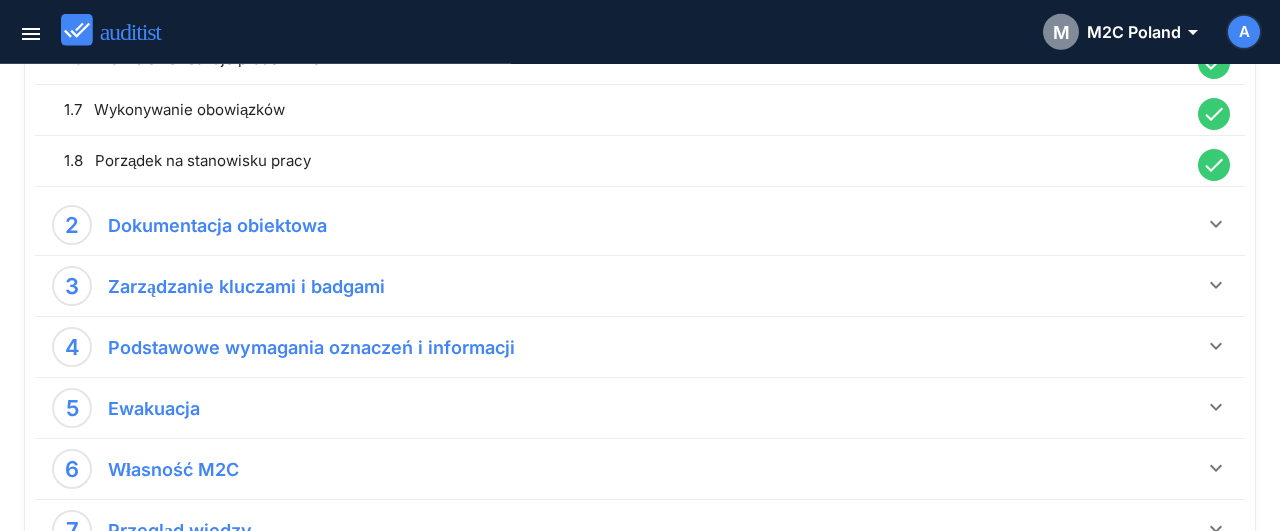 scroll, scrollTop: 520, scrollLeft: 0, axis: vertical 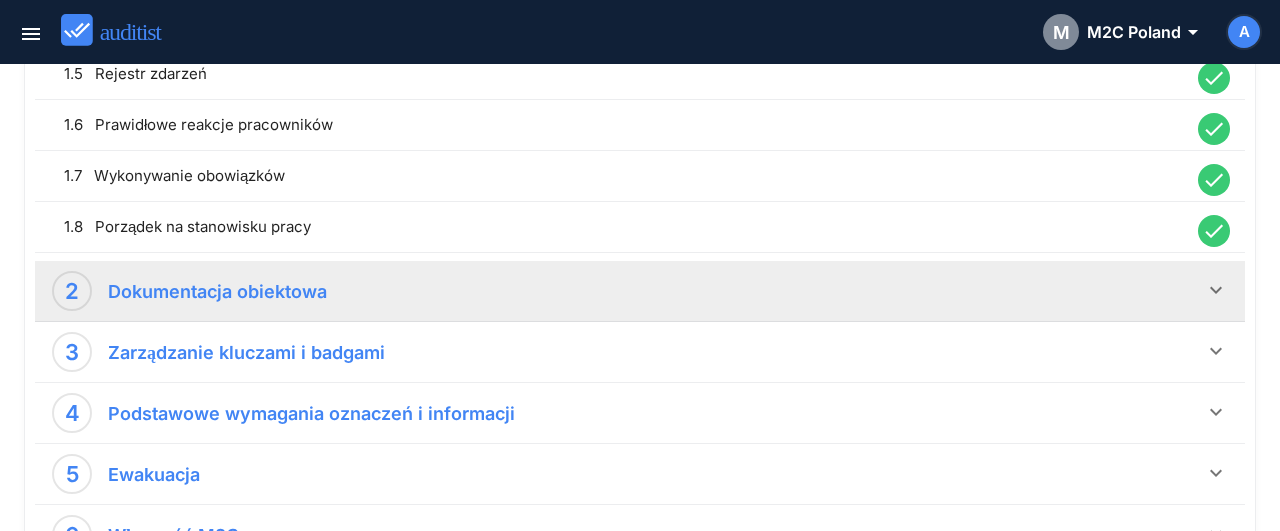 click on "keyboard_arrow_down" at bounding box center [1216, 290] 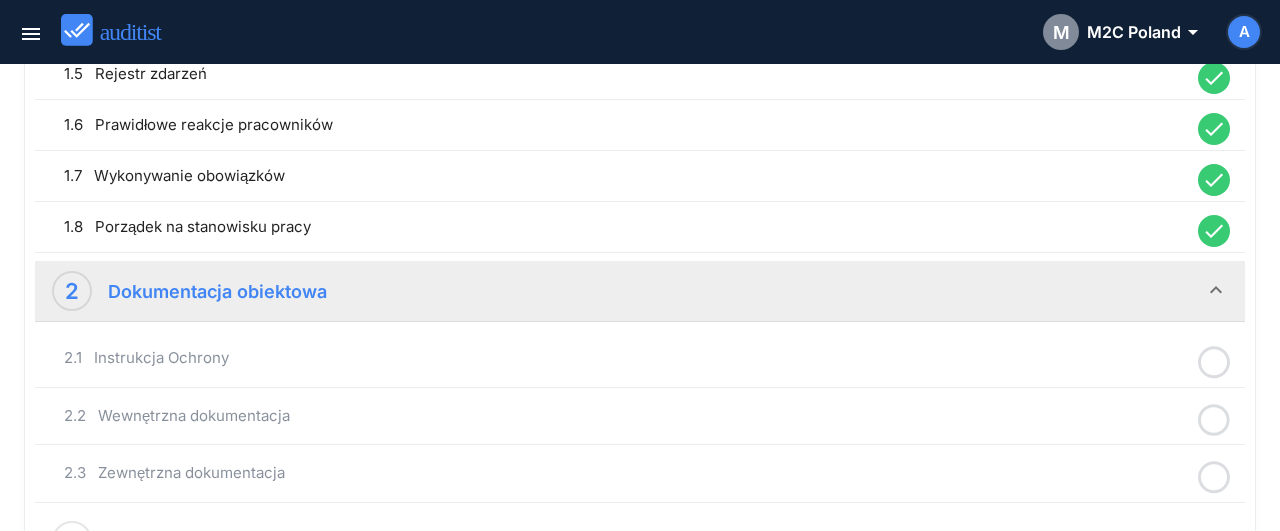 click 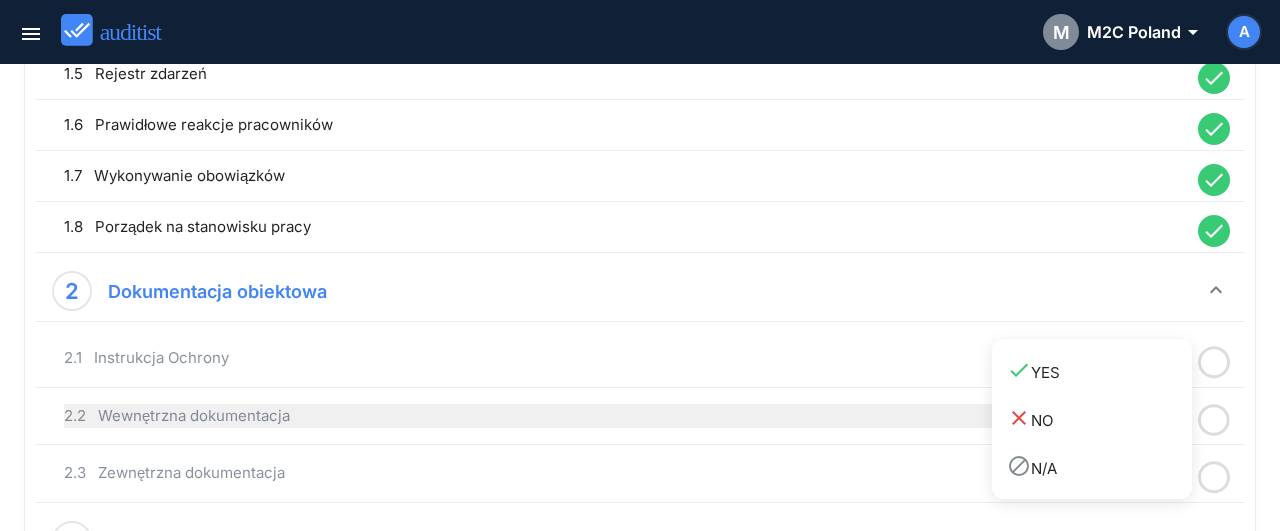 drag, startPoint x: 1114, startPoint y: 376, endPoint x: 1185, endPoint y: 400, distance: 74.94665 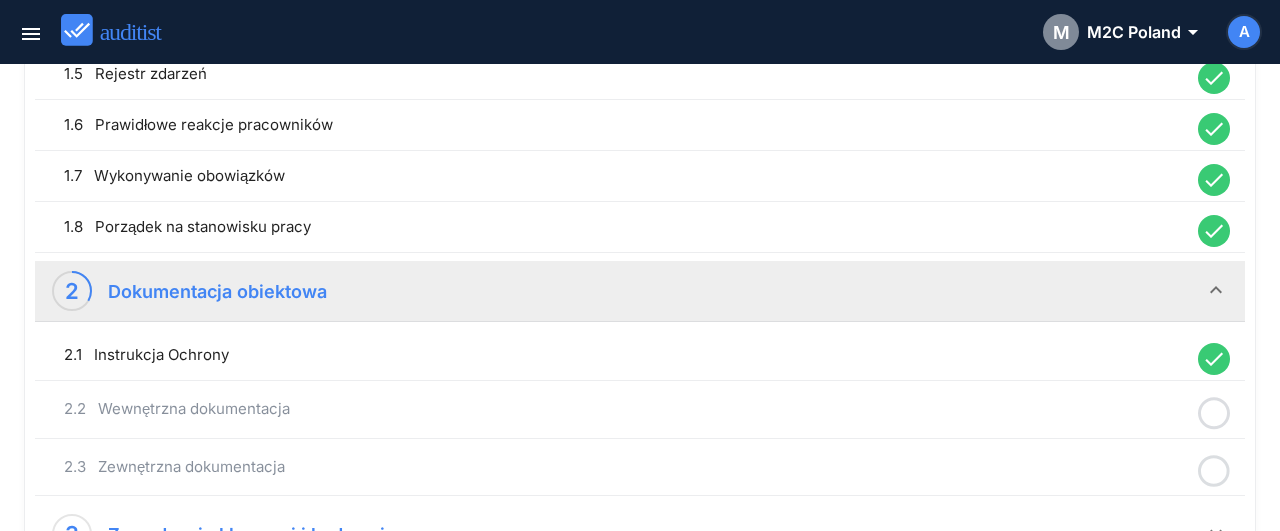 click 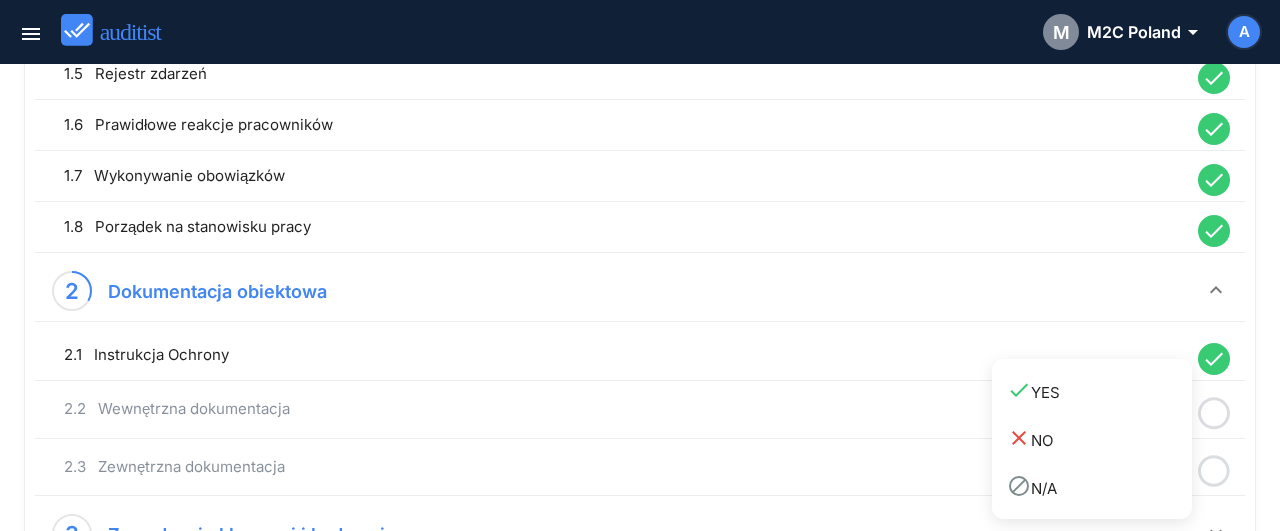 drag, startPoint x: 1112, startPoint y: 399, endPoint x: 1179, endPoint y: 420, distance: 70.21396 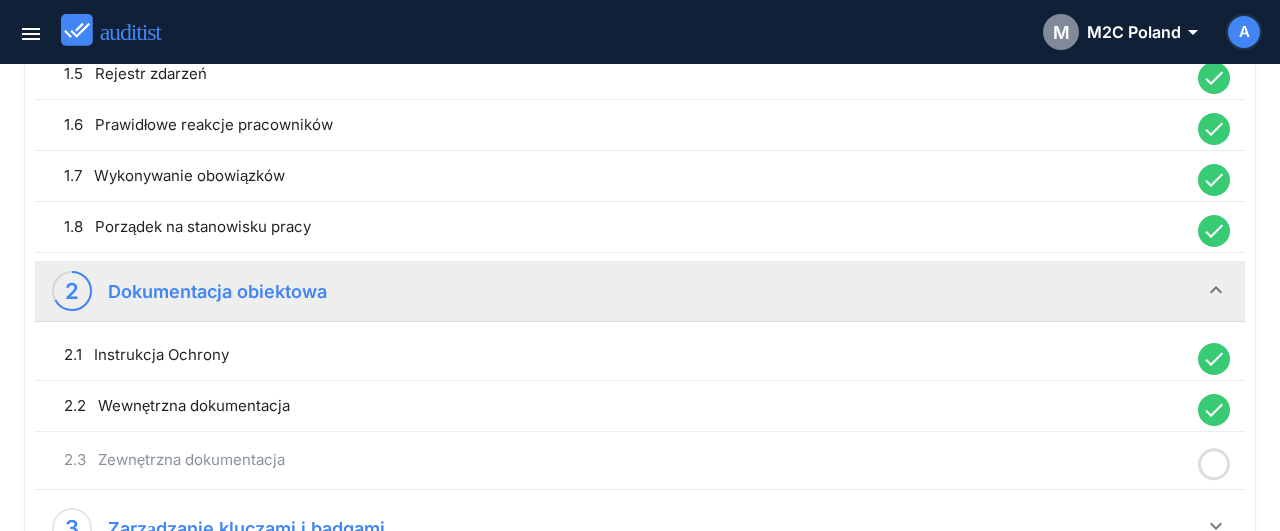click 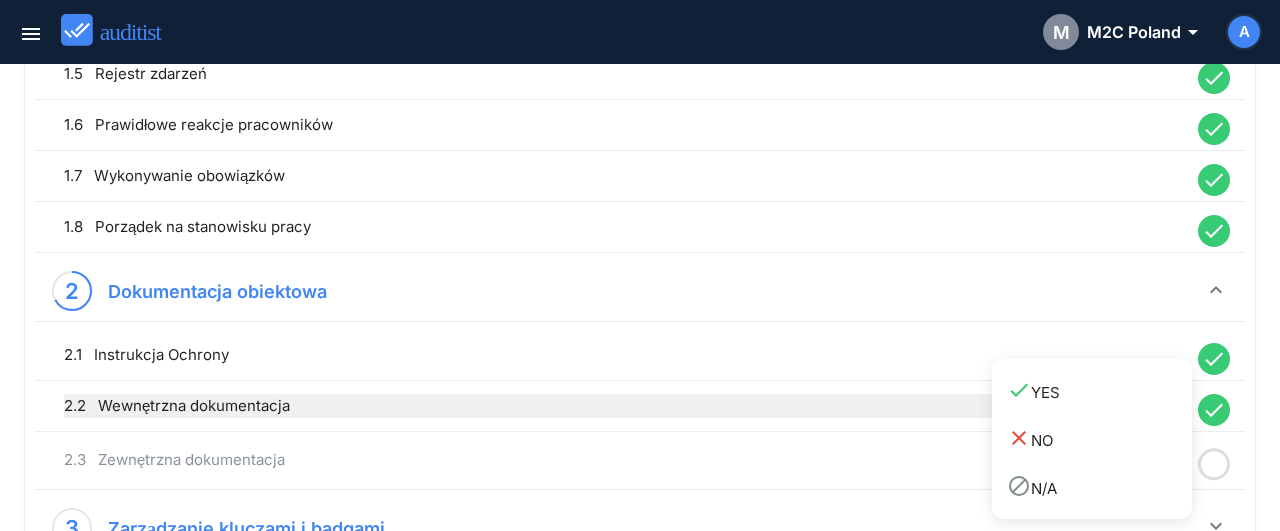 drag, startPoint x: 1033, startPoint y: 393, endPoint x: 1077, endPoint y: 403, distance: 45.122055 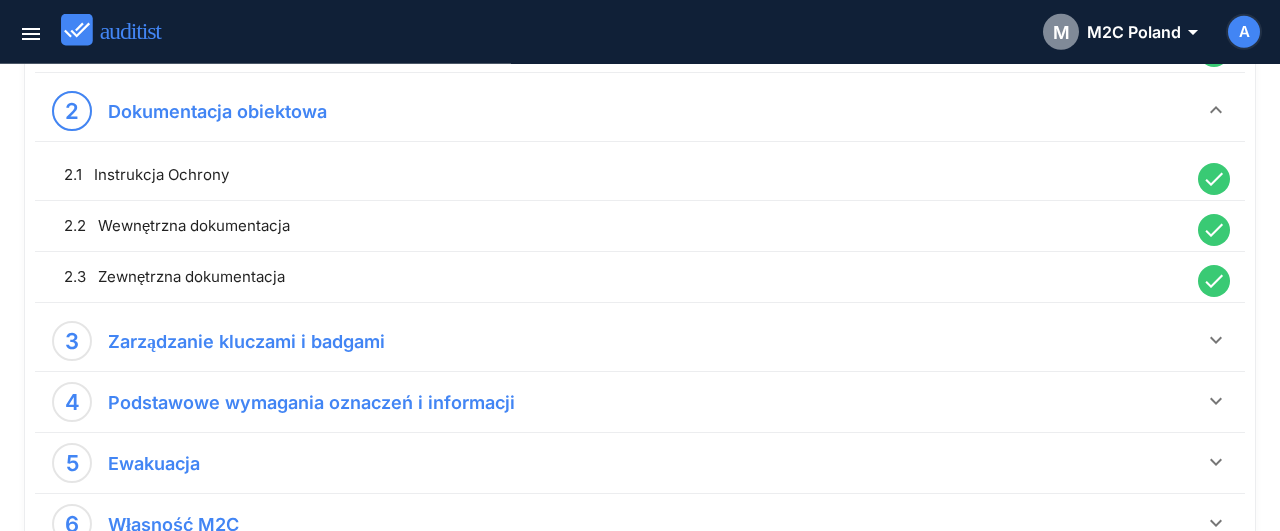 scroll, scrollTop: 728, scrollLeft: 0, axis: vertical 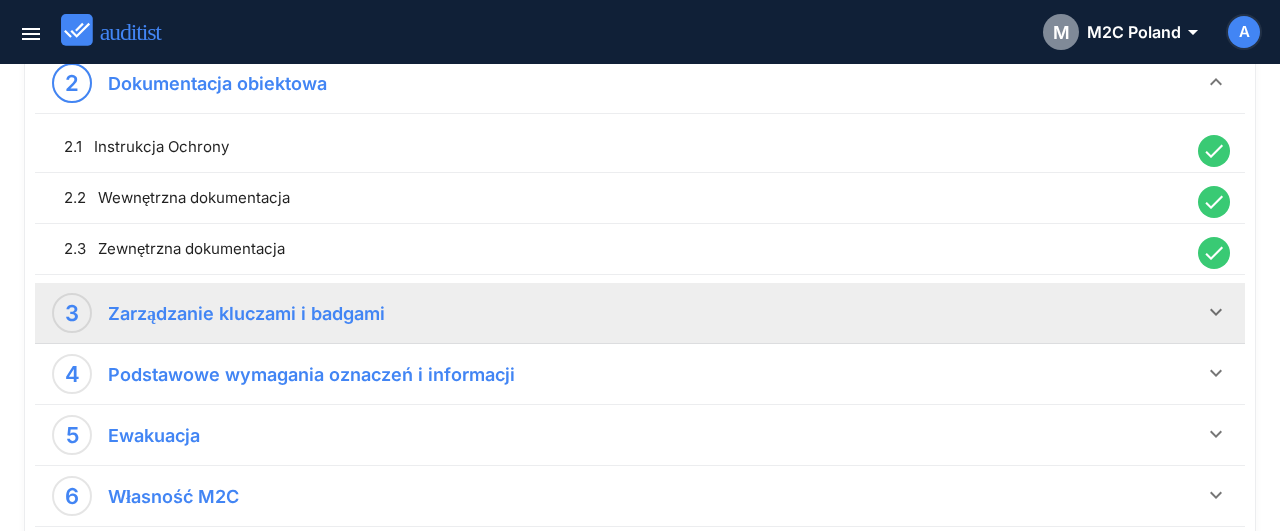 click on "keyboard_arrow_down" at bounding box center (1216, 312) 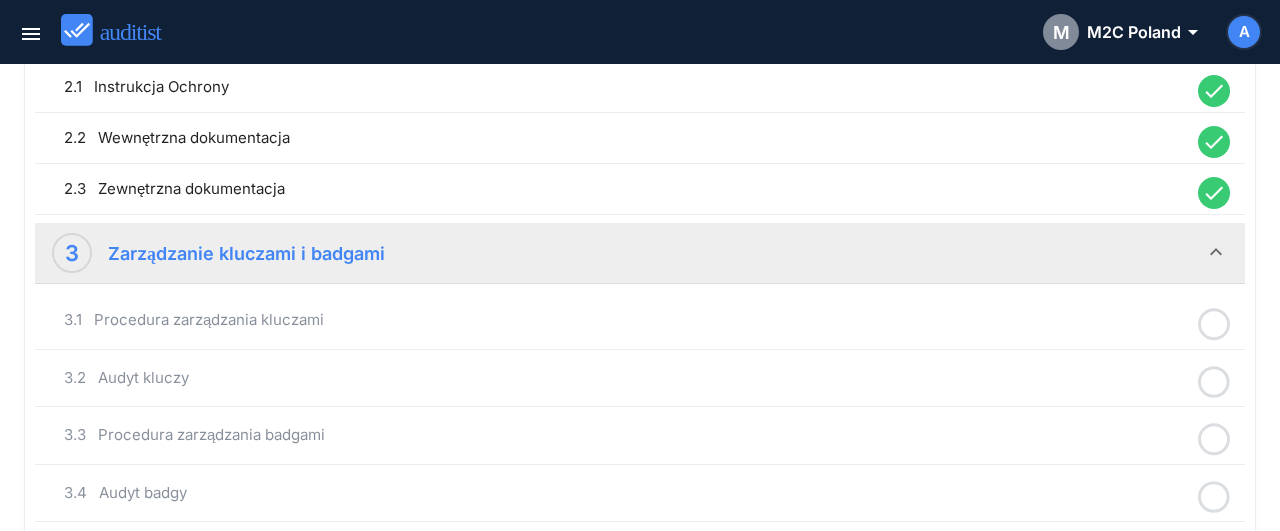 scroll, scrollTop: 832, scrollLeft: 0, axis: vertical 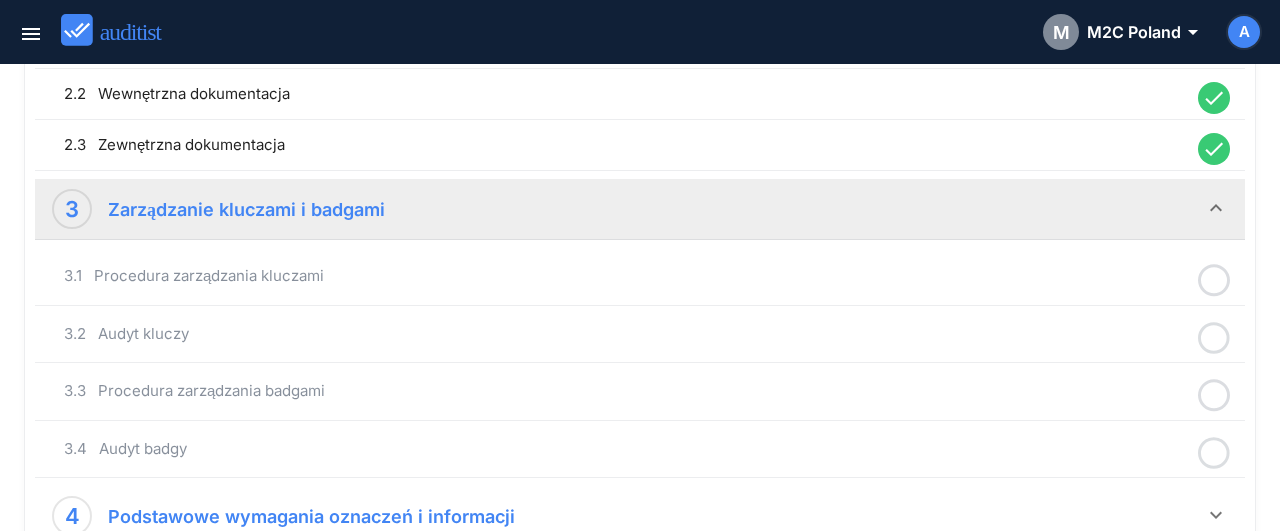 click 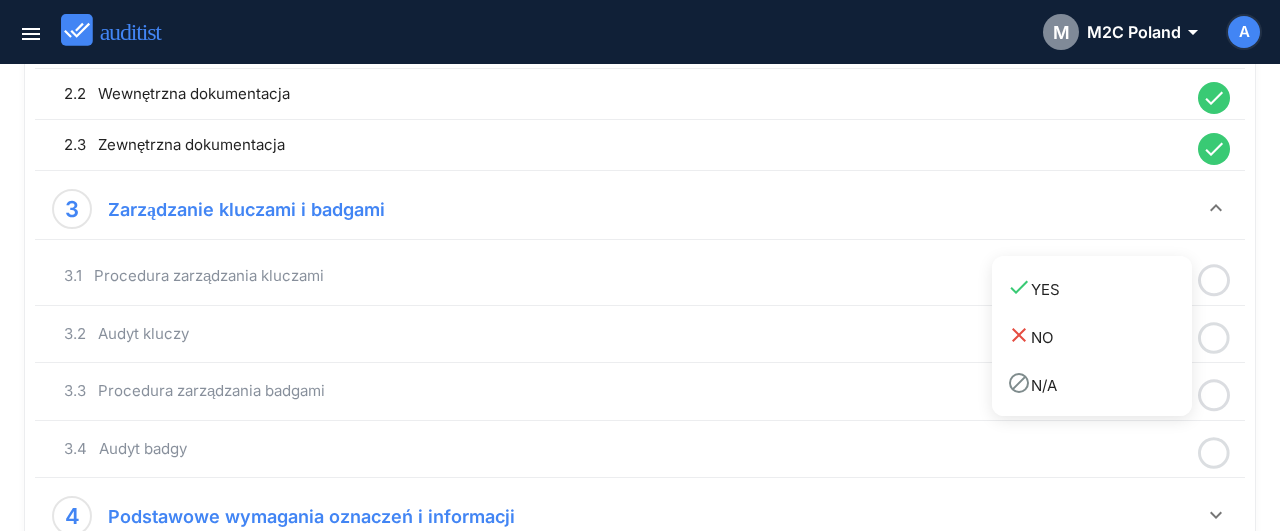 drag, startPoint x: 1085, startPoint y: 291, endPoint x: 1209, endPoint y: 337, distance: 132.25732 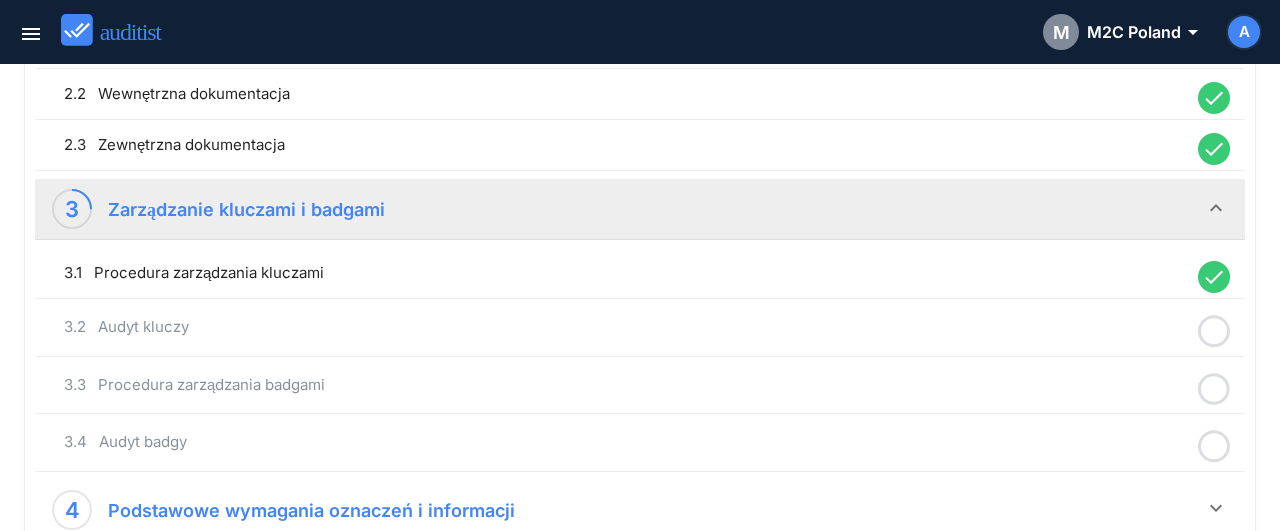 click 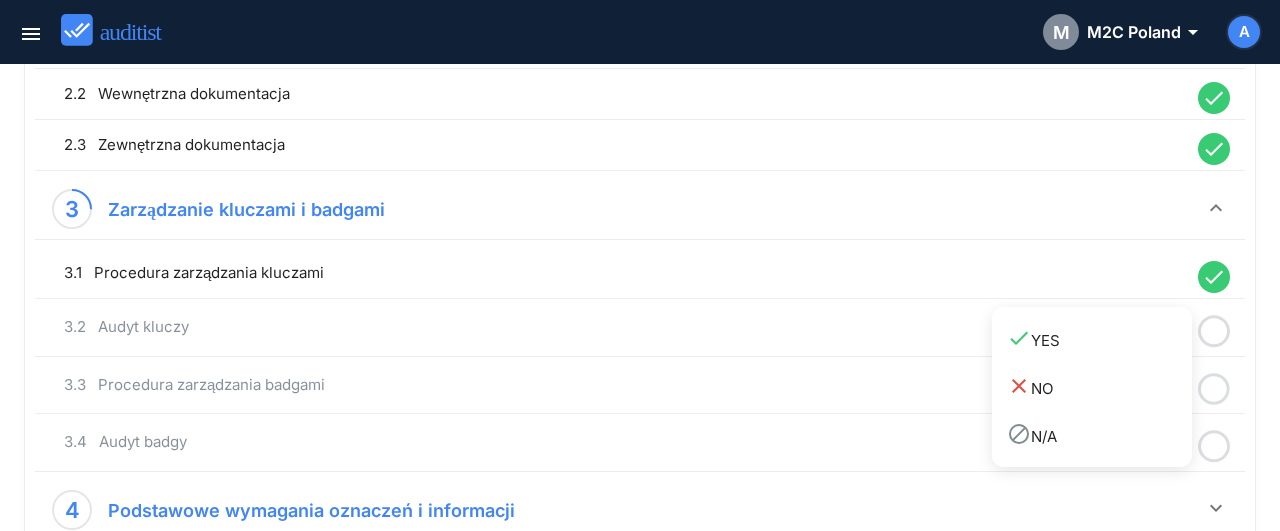 drag, startPoint x: 1103, startPoint y: 337, endPoint x: 1152, endPoint y: 347, distance: 50.01 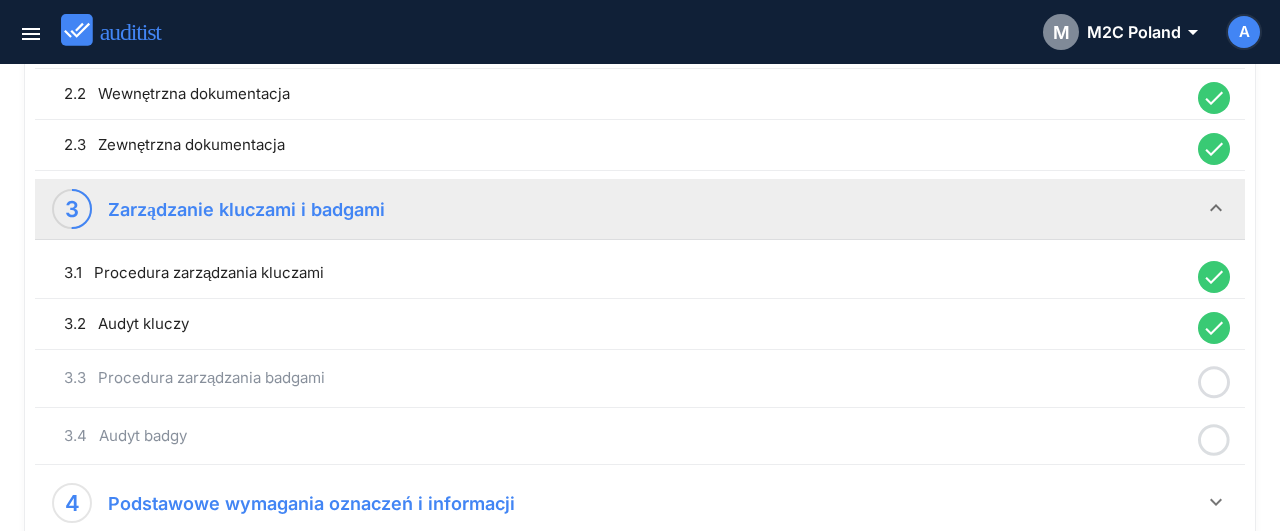 drag, startPoint x: 1221, startPoint y: 377, endPoint x: 1209, endPoint y: 377, distance: 12 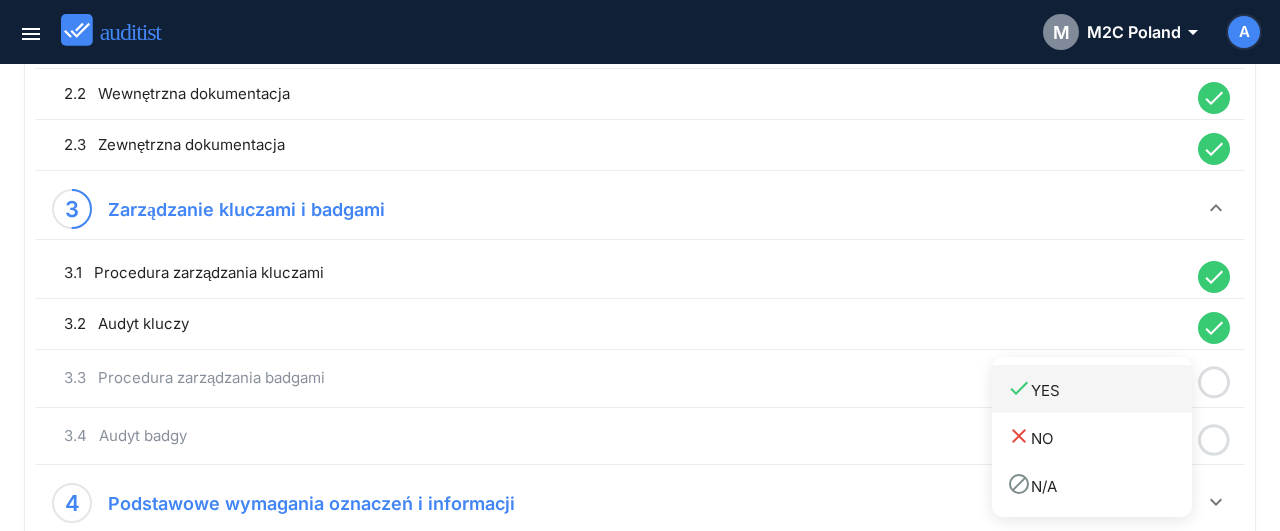 click on "done
YES" at bounding box center [1099, 389] 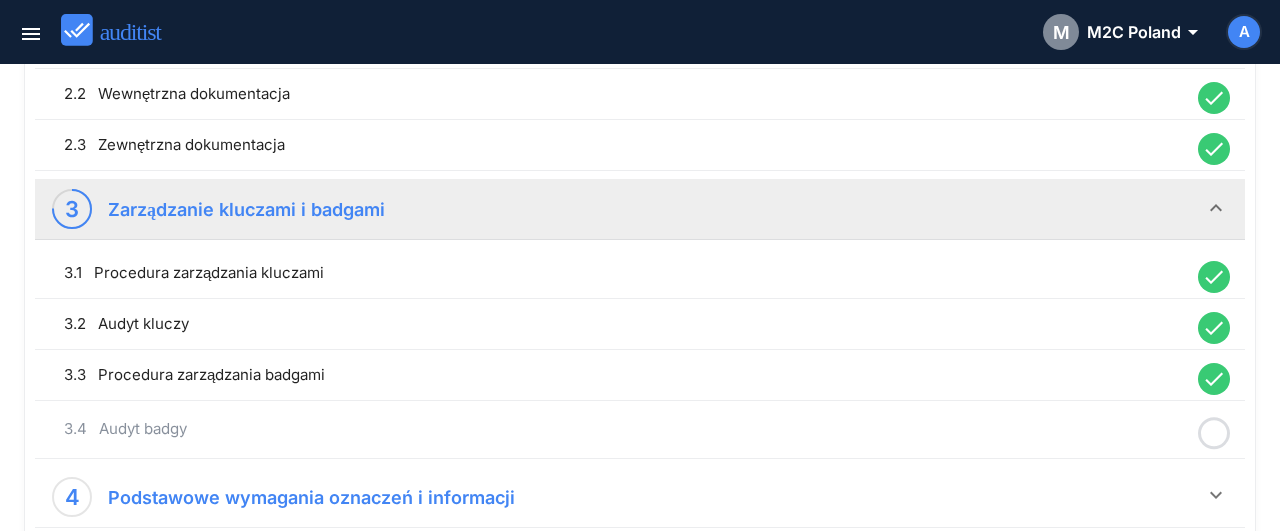 click 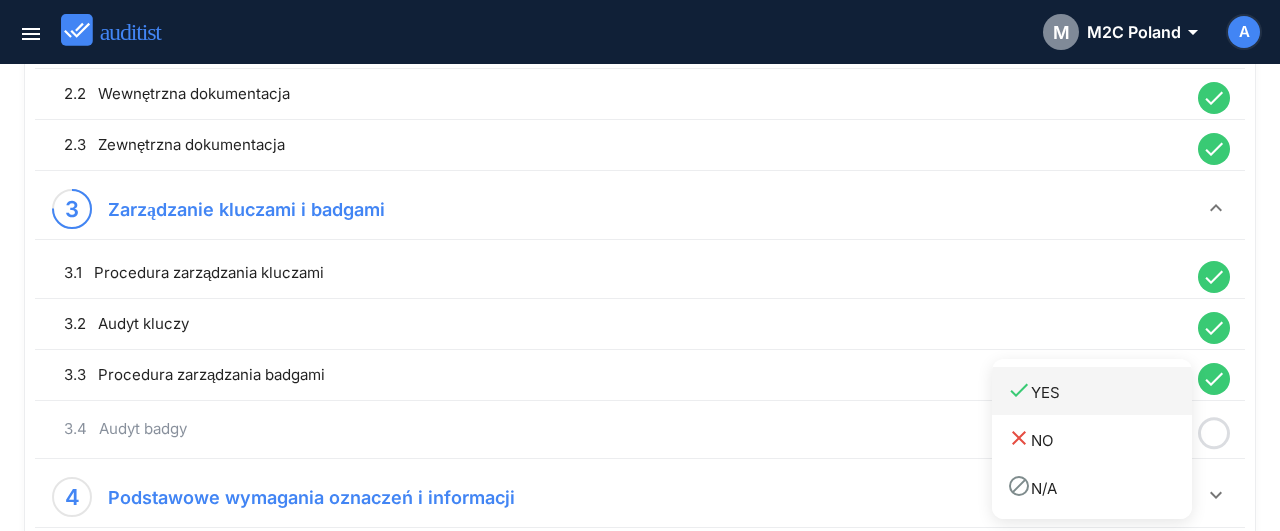 click on "done
YES" at bounding box center (1099, 391) 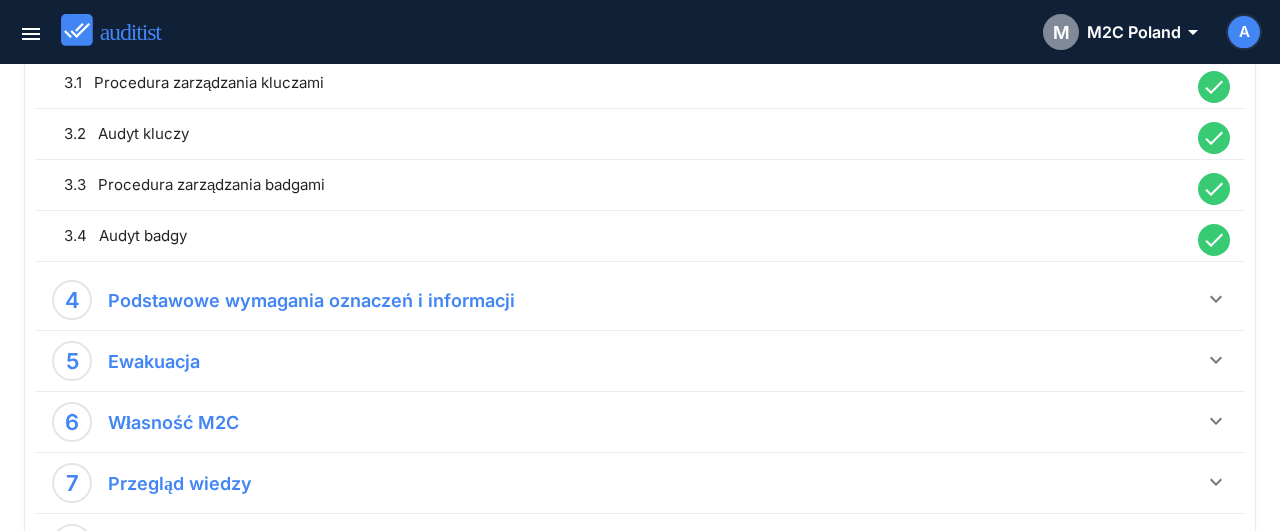 scroll, scrollTop: 1040, scrollLeft: 0, axis: vertical 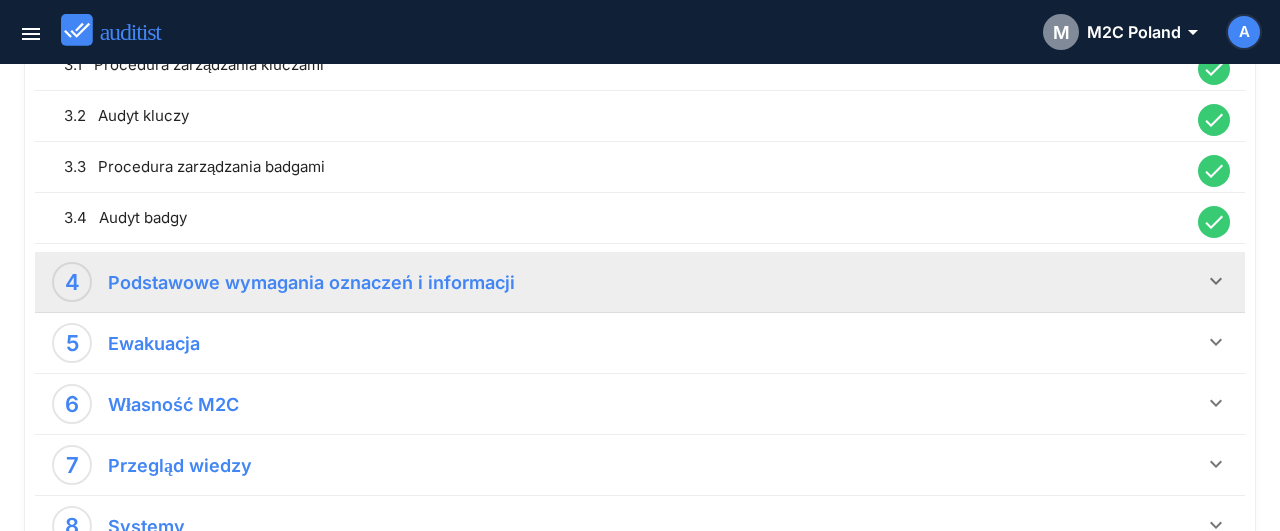 click on "keyboard_arrow_down" at bounding box center [1216, 281] 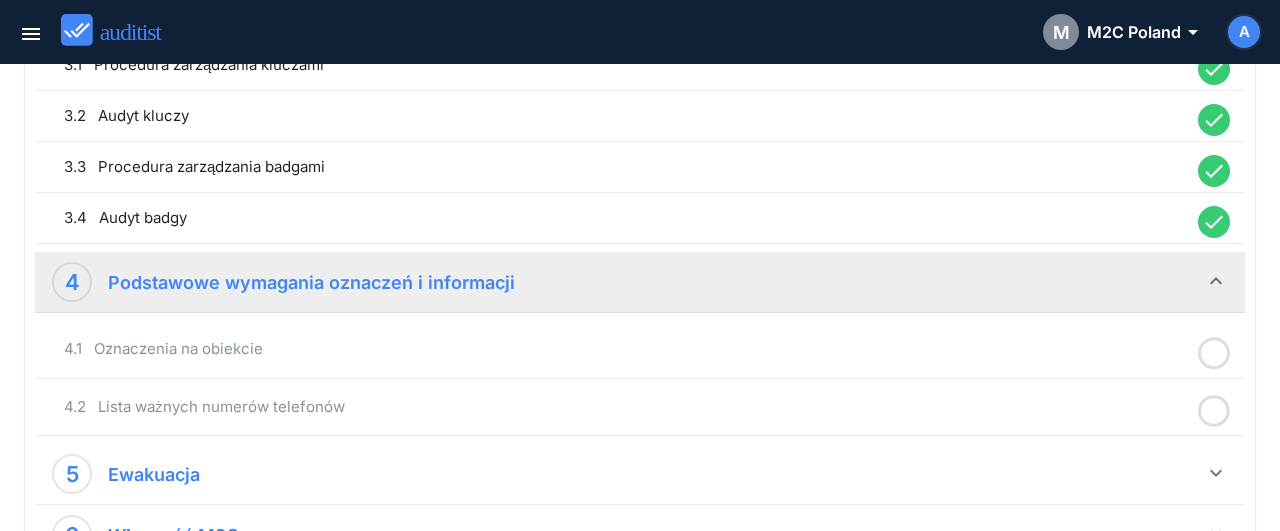 click 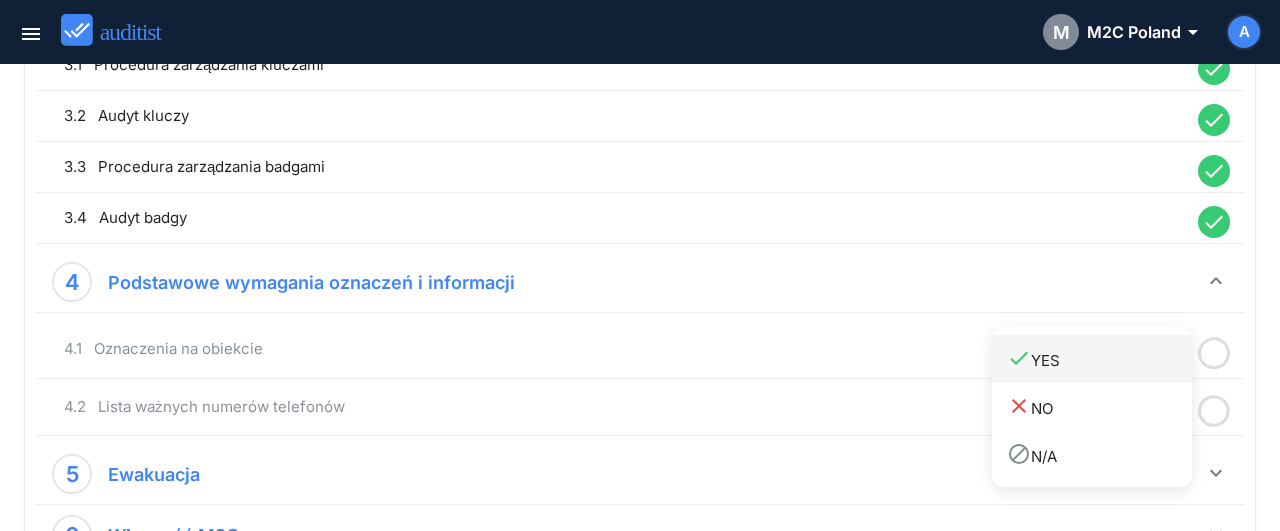 click on "done
YES" at bounding box center [1099, 359] 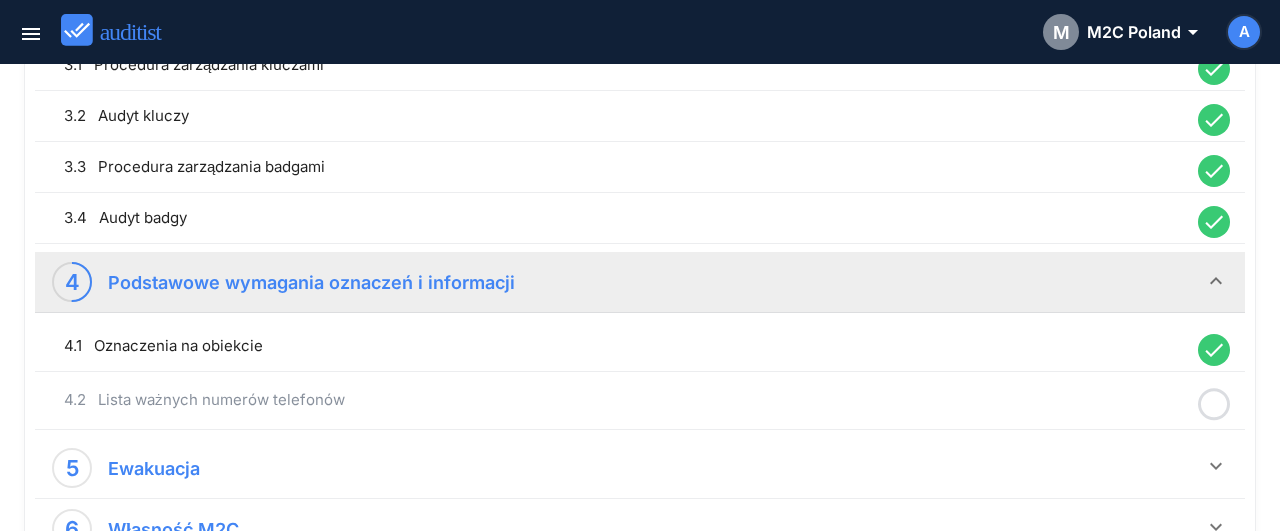 click 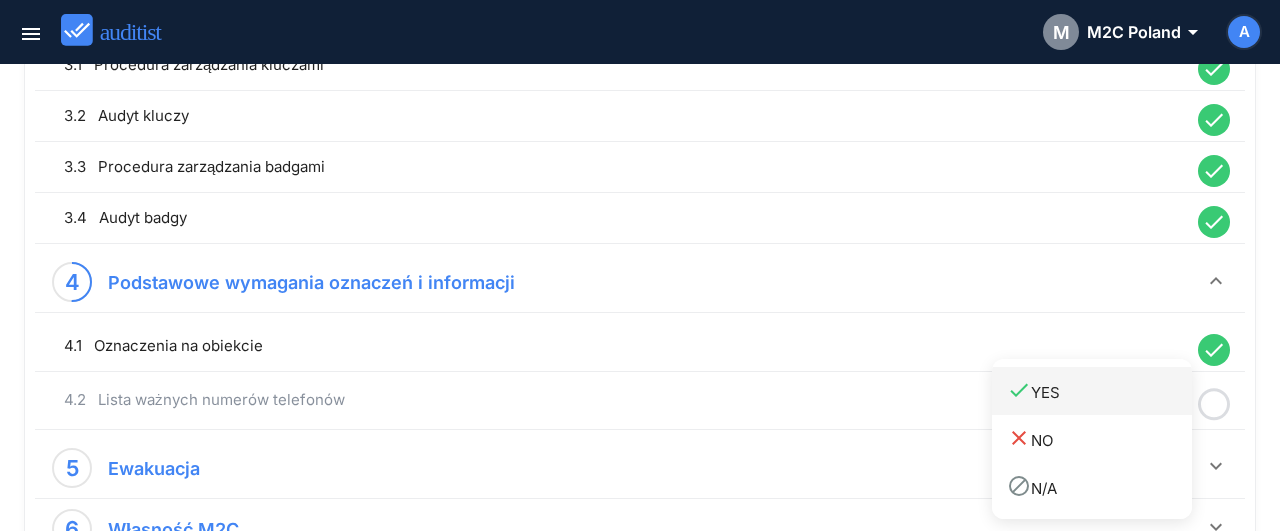 drag, startPoint x: 1088, startPoint y: 385, endPoint x: 1099, endPoint y: 393, distance: 13.601471 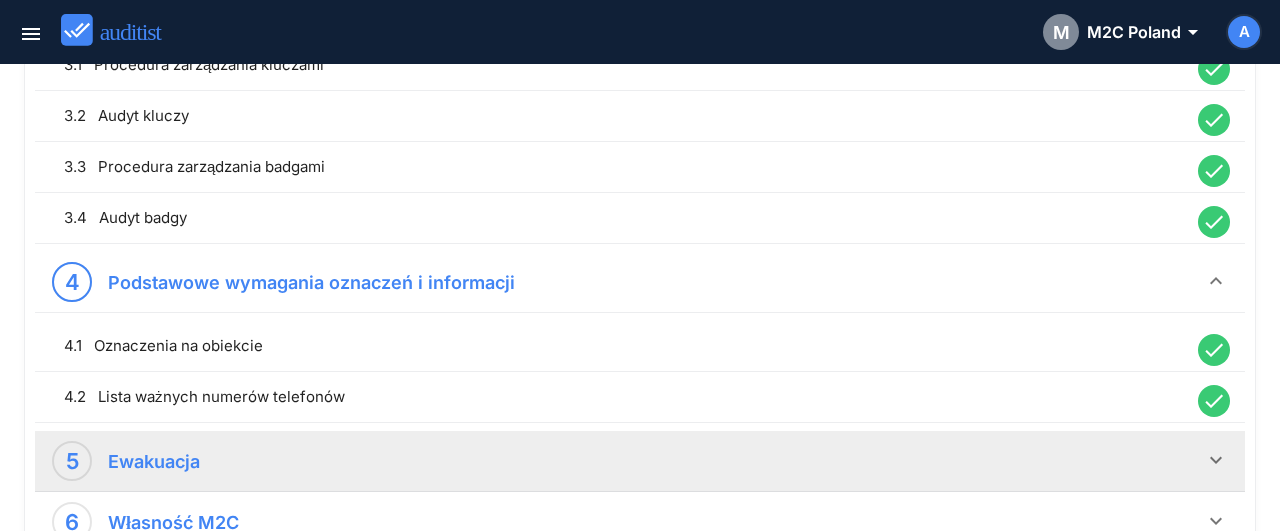 click on "keyboard_arrow_down" at bounding box center (1216, 460) 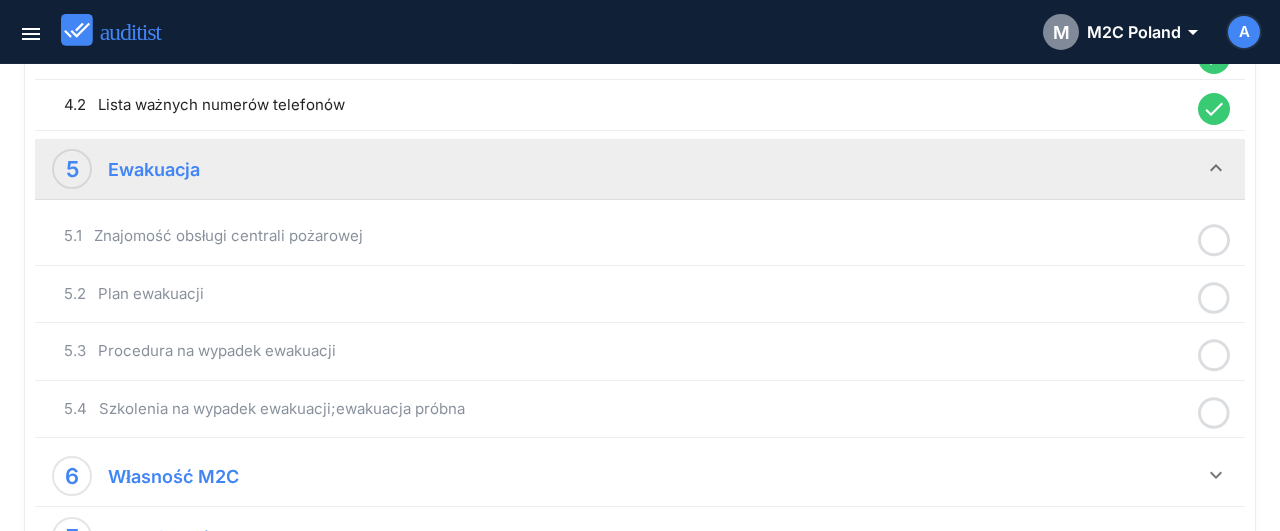 scroll, scrollTop: 1352, scrollLeft: 0, axis: vertical 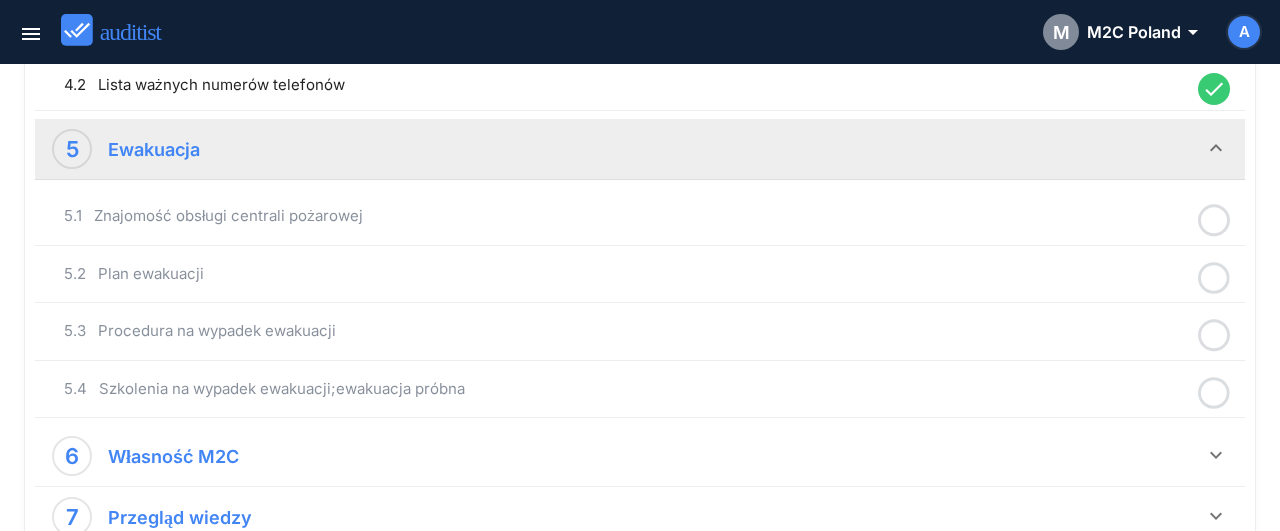 click 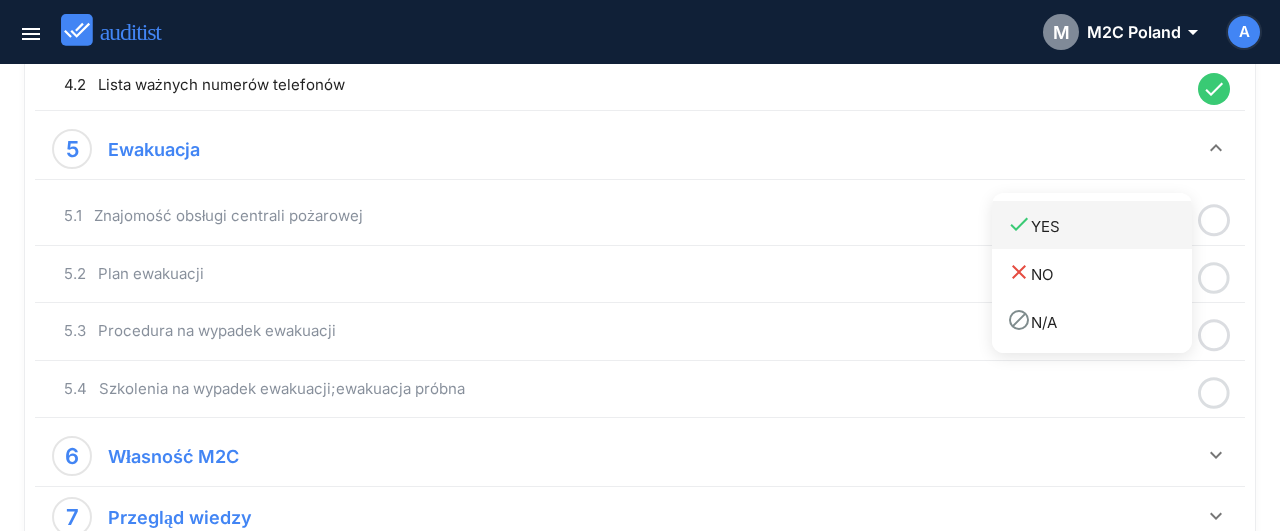 click on "done
YES" at bounding box center (1092, 225) 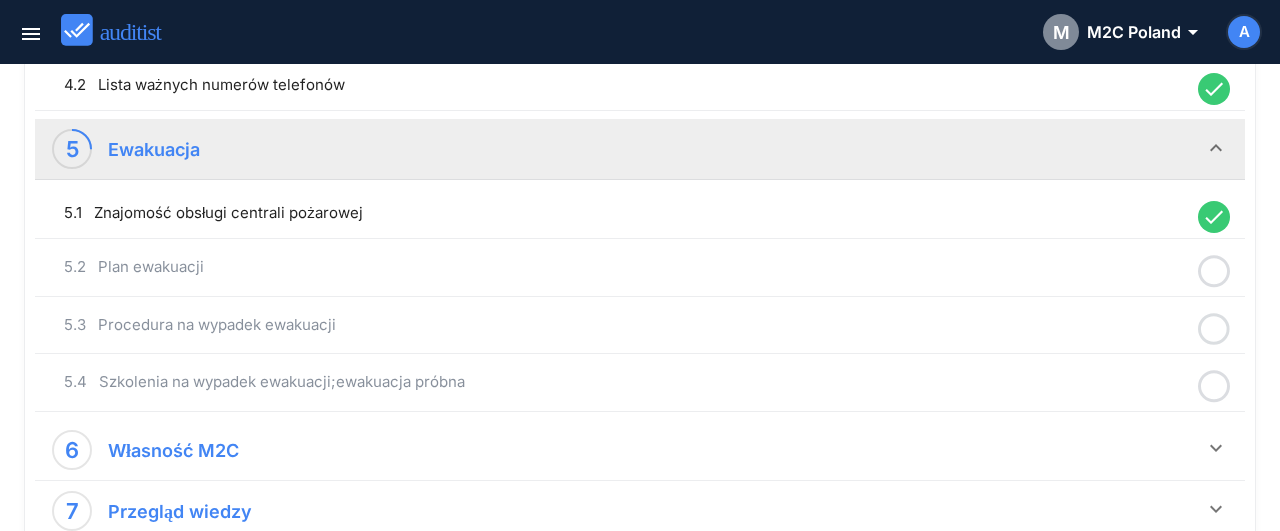 click 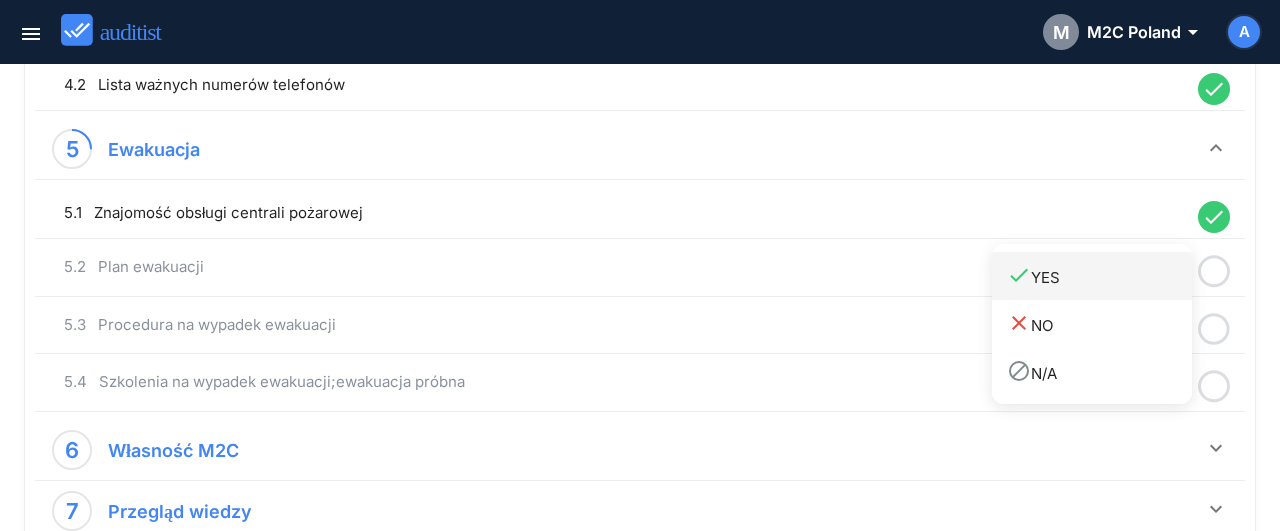 click on "done
YES" at bounding box center [1099, 276] 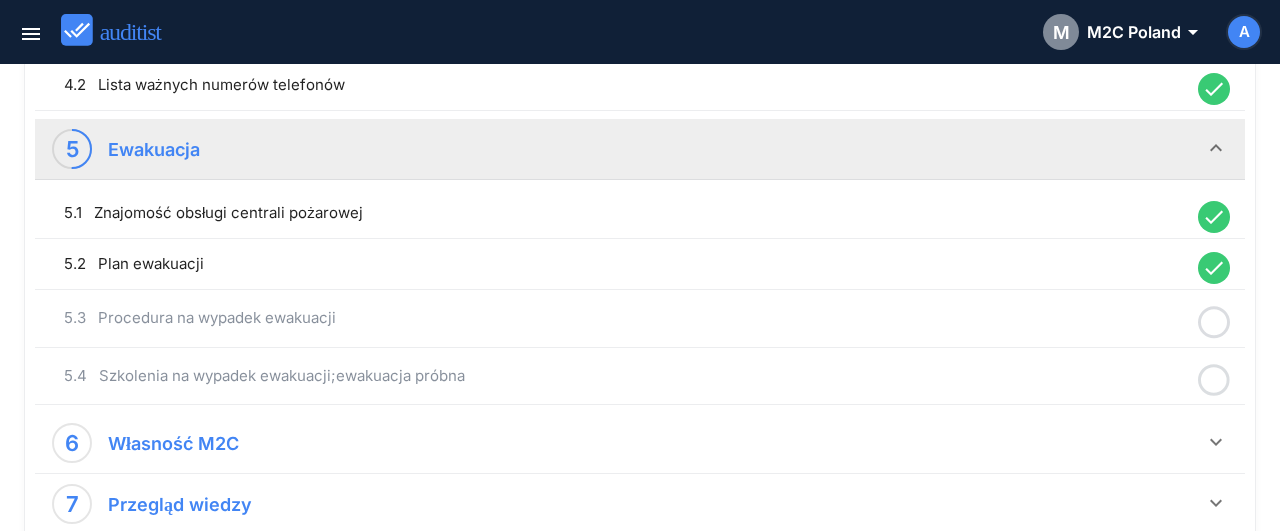 click 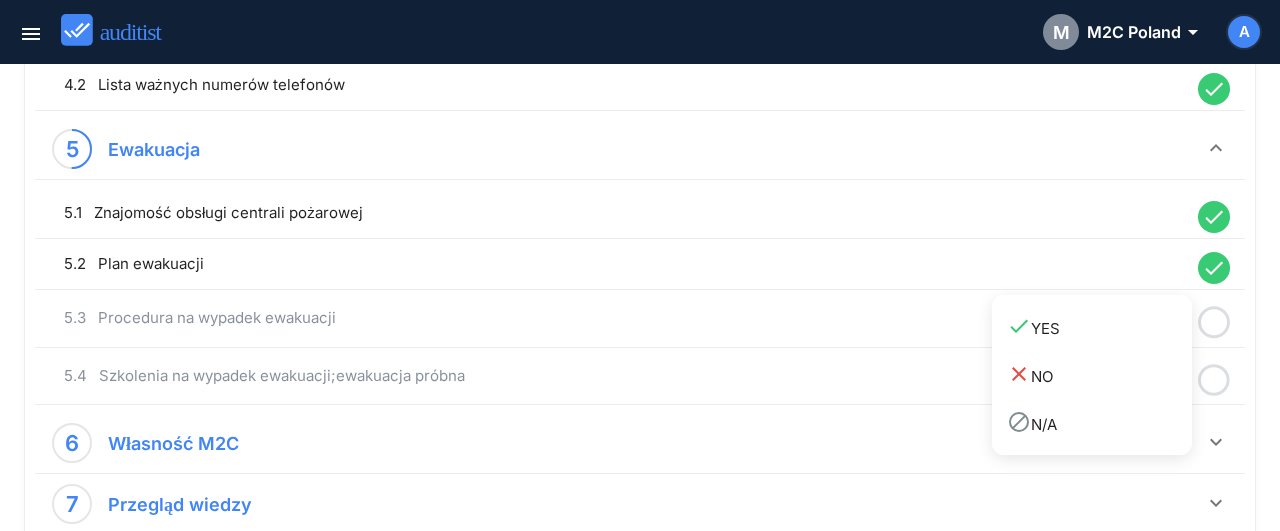 drag, startPoint x: 1097, startPoint y: 323, endPoint x: 1176, endPoint y: 343, distance: 81.49233 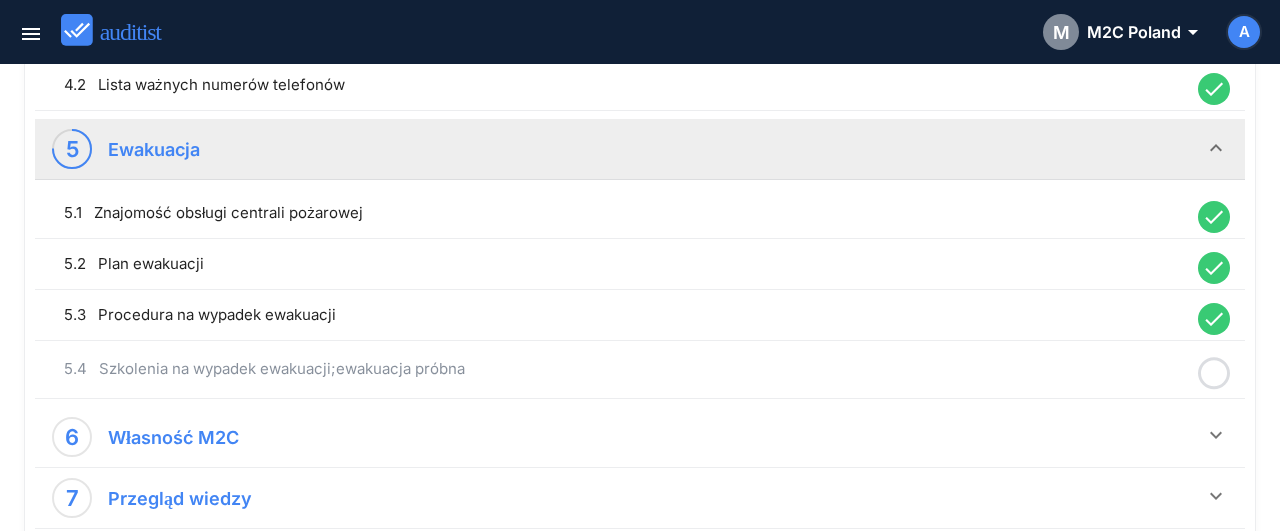 click 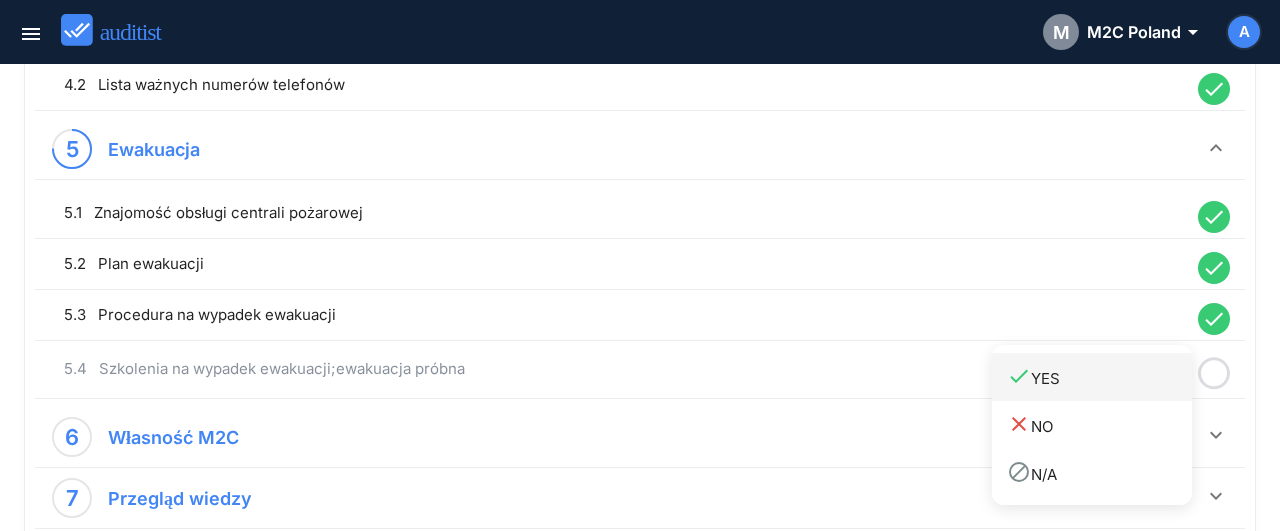 click on "done
YES" at bounding box center [1099, 377] 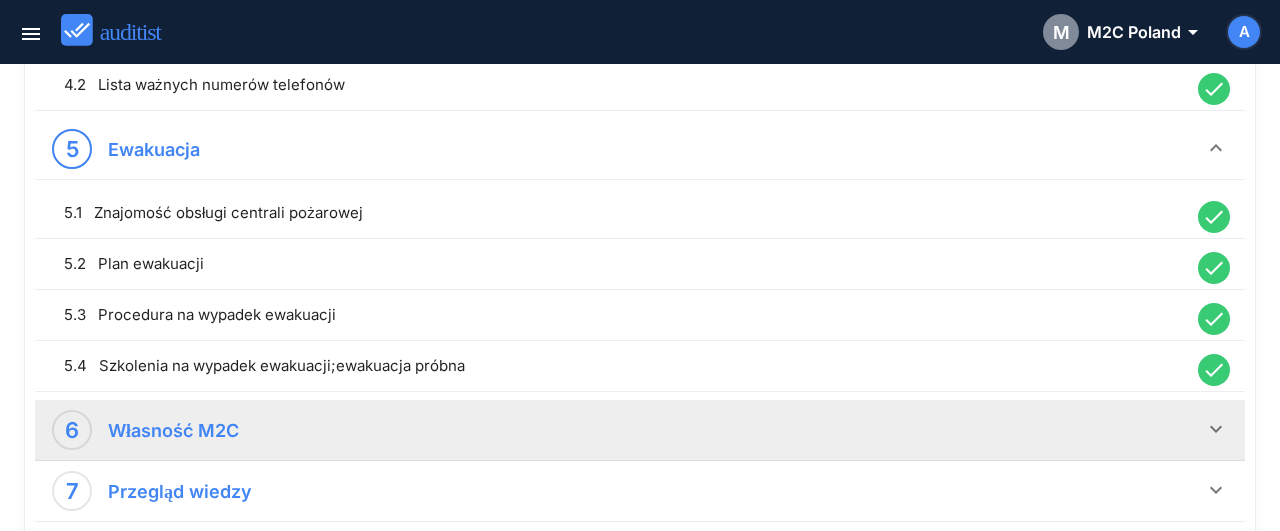 click on "keyboard_arrow_down" at bounding box center [1216, 429] 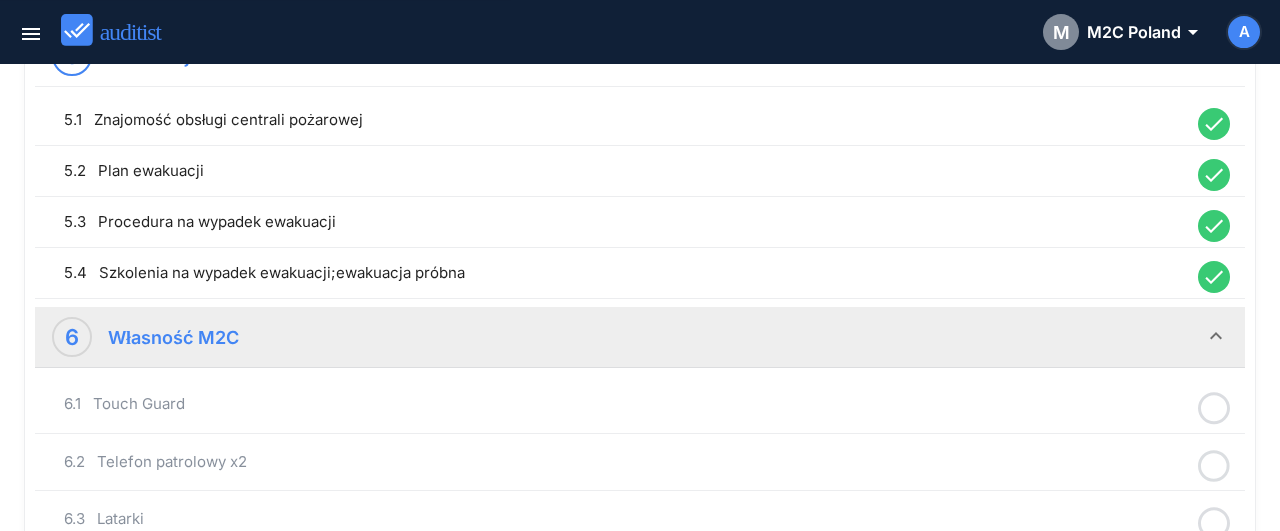 scroll, scrollTop: 1560, scrollLeft: 0, axis: vertical 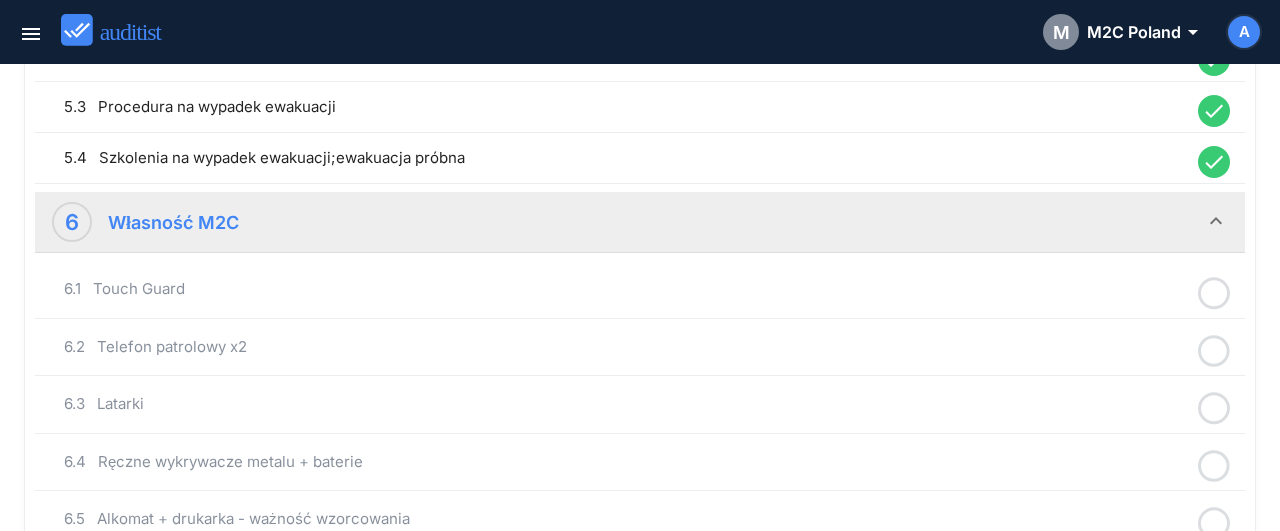 click 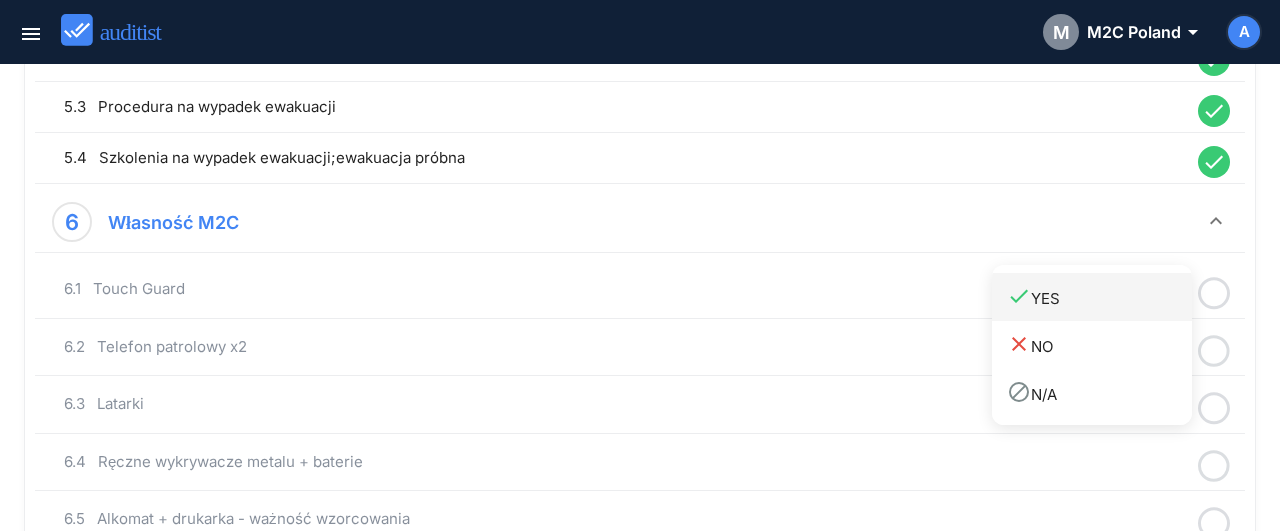 click on "done
YES" at bounding box center [1099, 297] 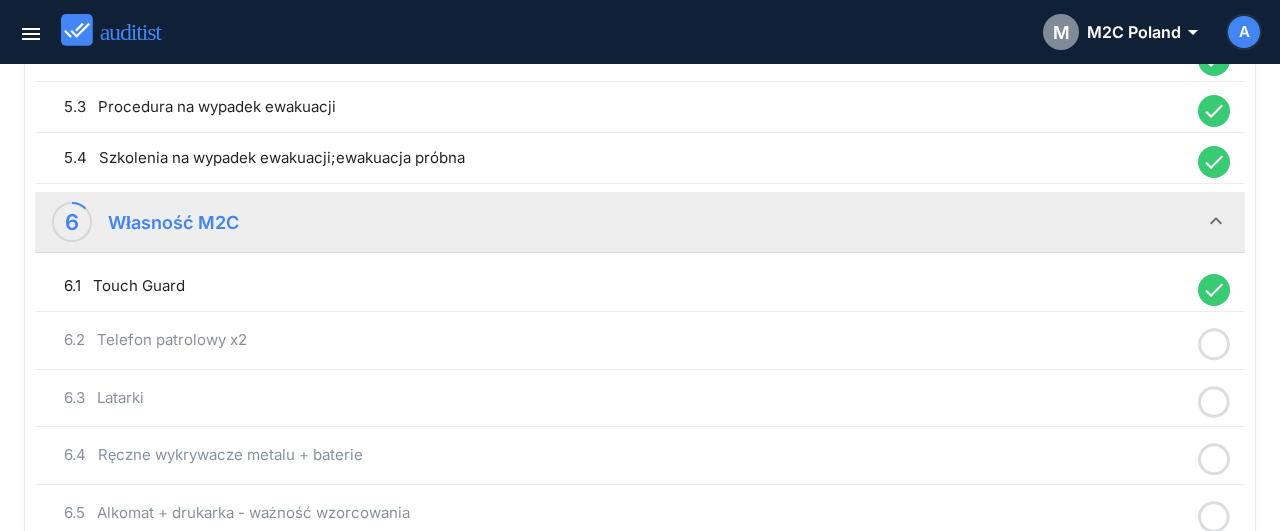 click 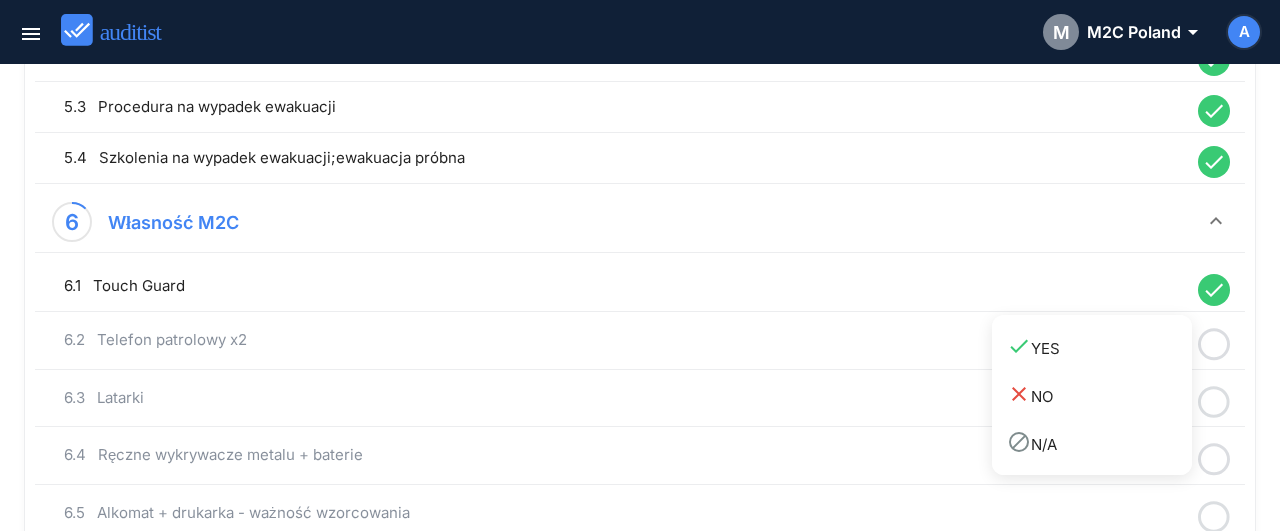drag, startPoint x: 1109, startPoint y: 348, endPoint x: 1189, endPoint y: 379, distance: 85.79627 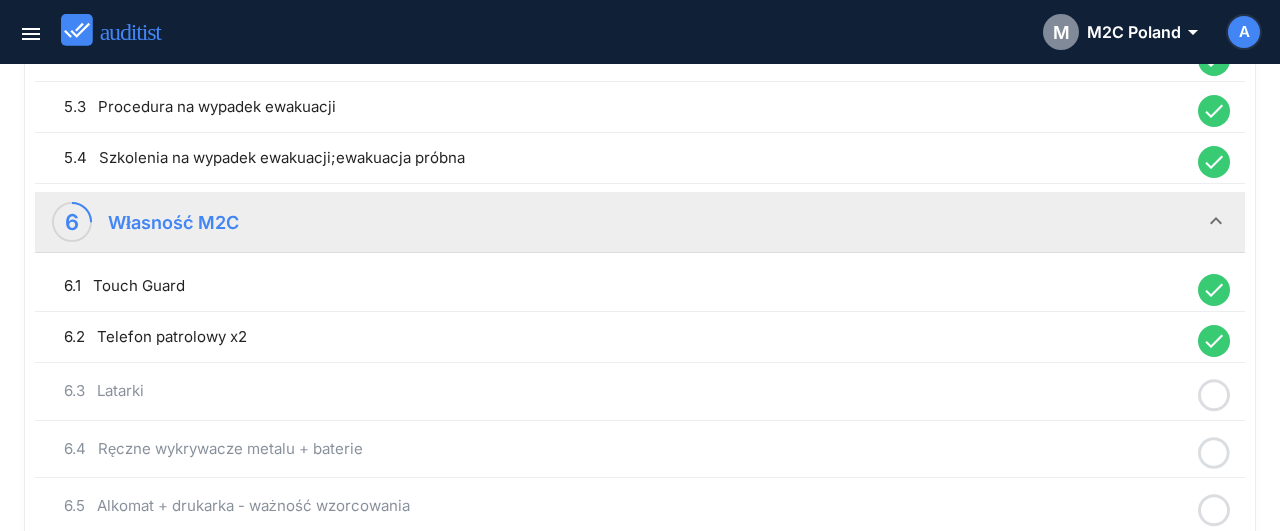 click 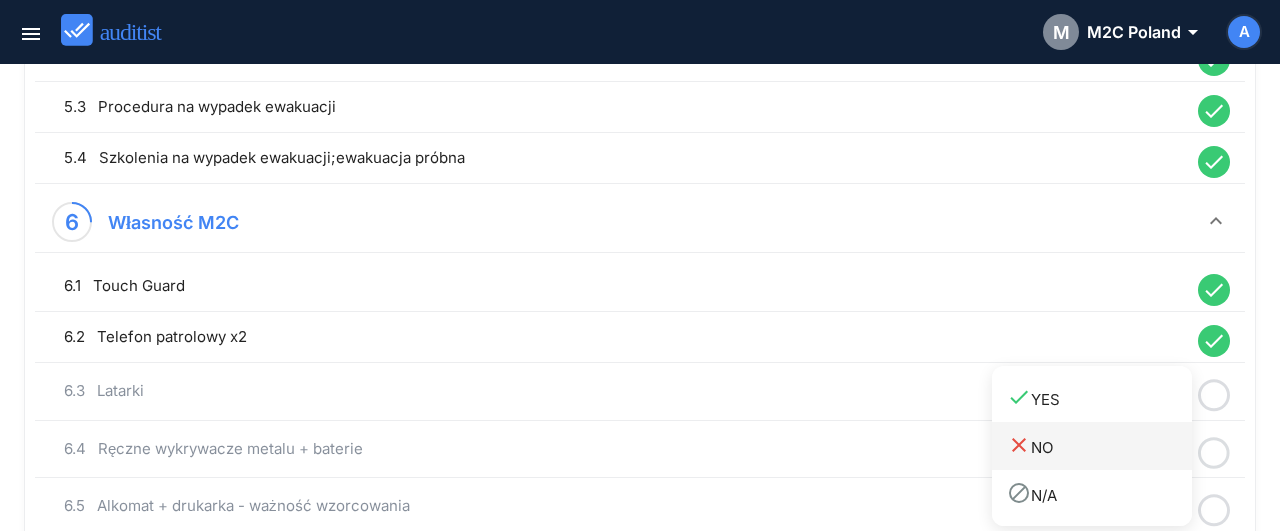 click on "close
NO" at bounding box center [1092, 446] 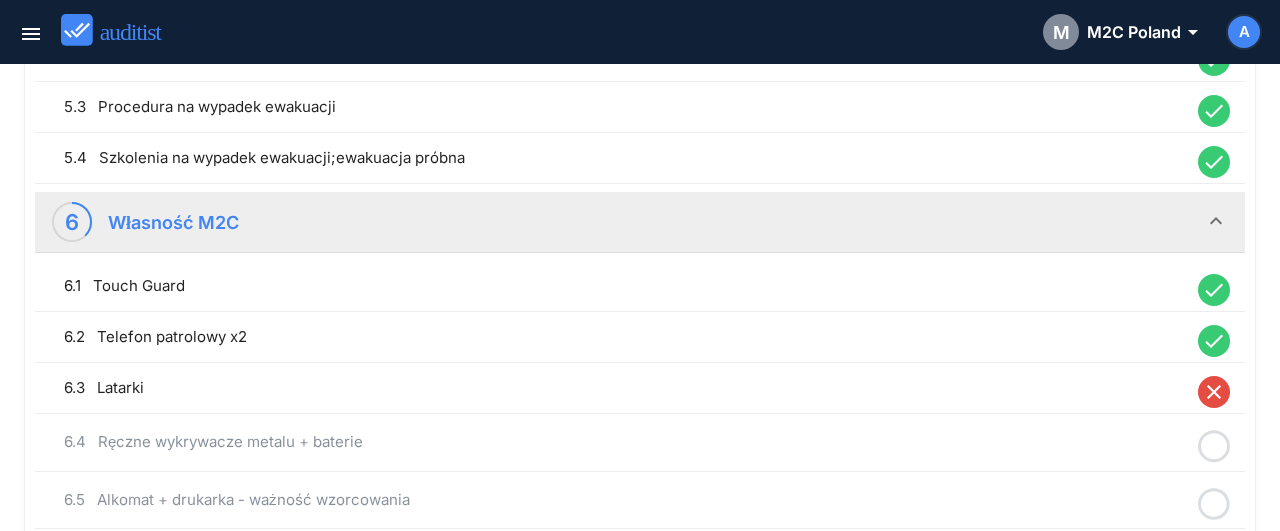click on "close" at bounding box center (1214, 392) 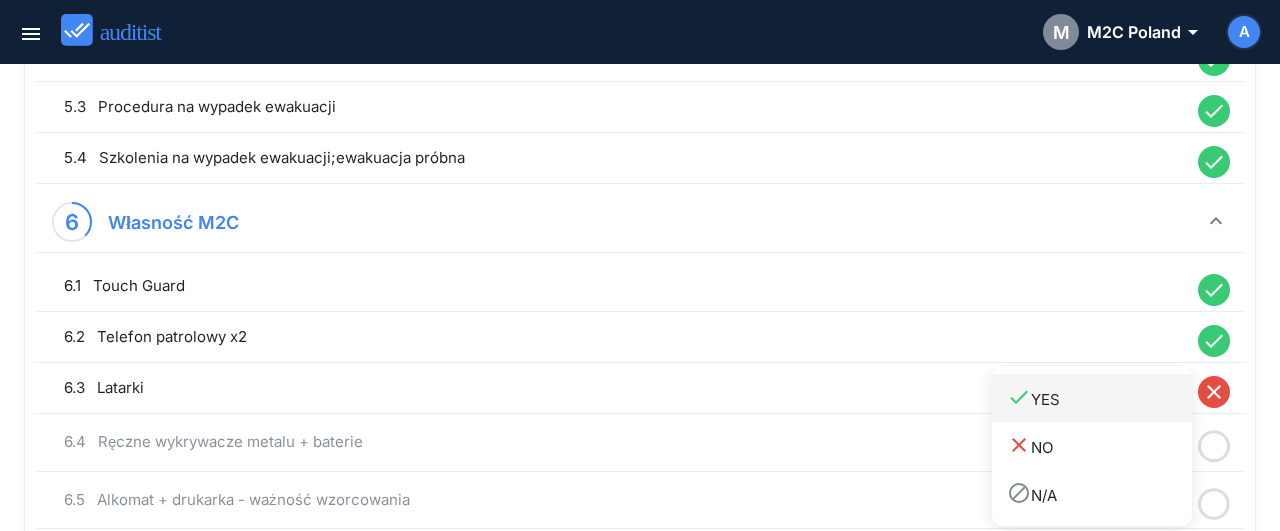 click on "done
YES" at bounding box center [1099, 398] 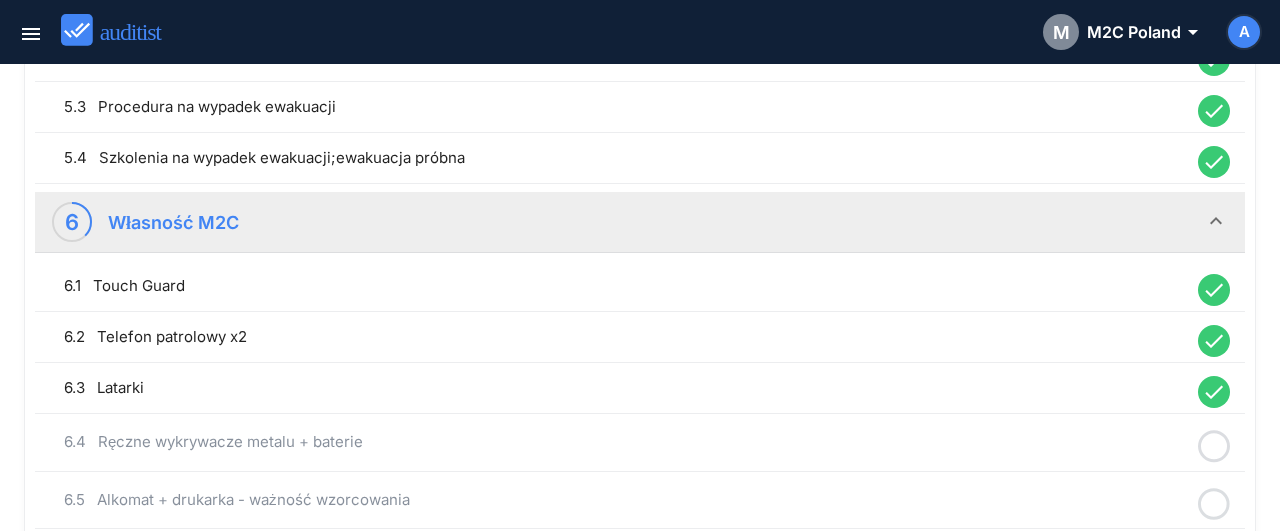 click 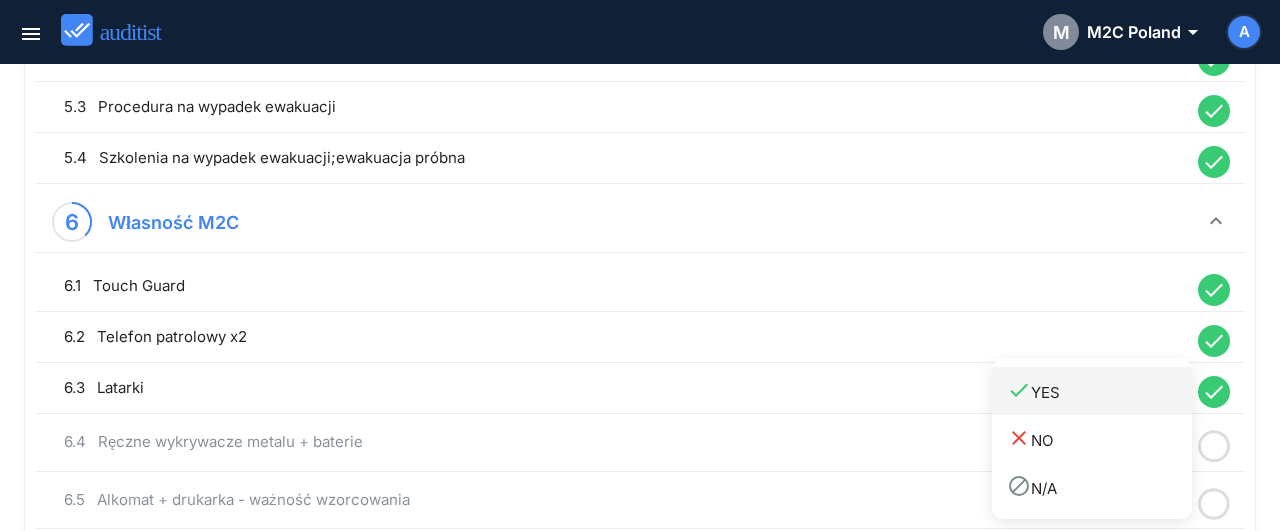 click on "done
YES" at bounding box center (1099, 391) 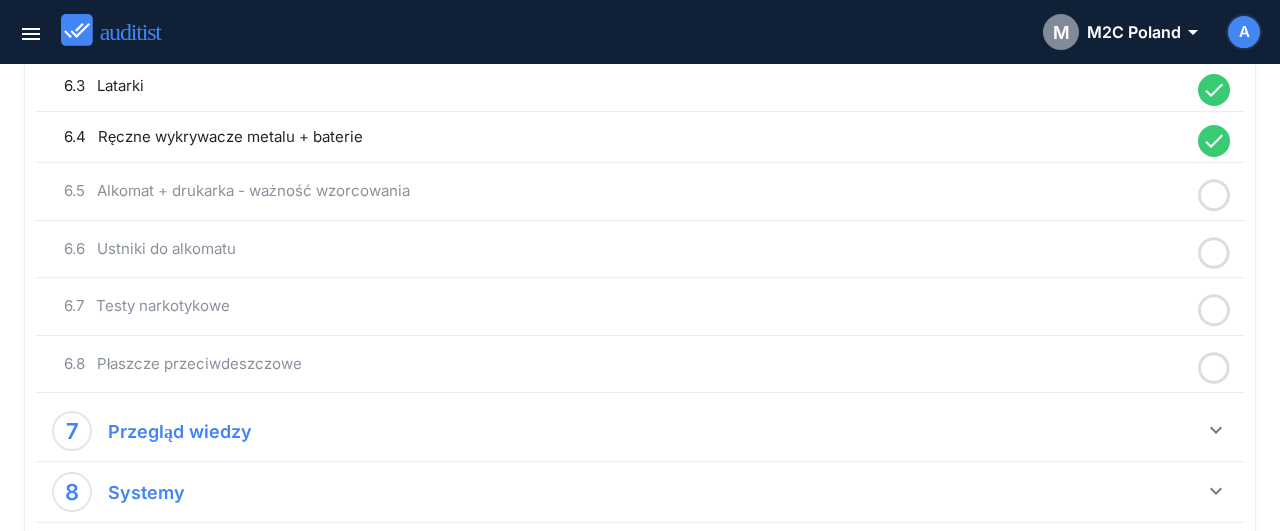 scroll, scrollTop: 1872, scrollLeft: 0, axis: vertical 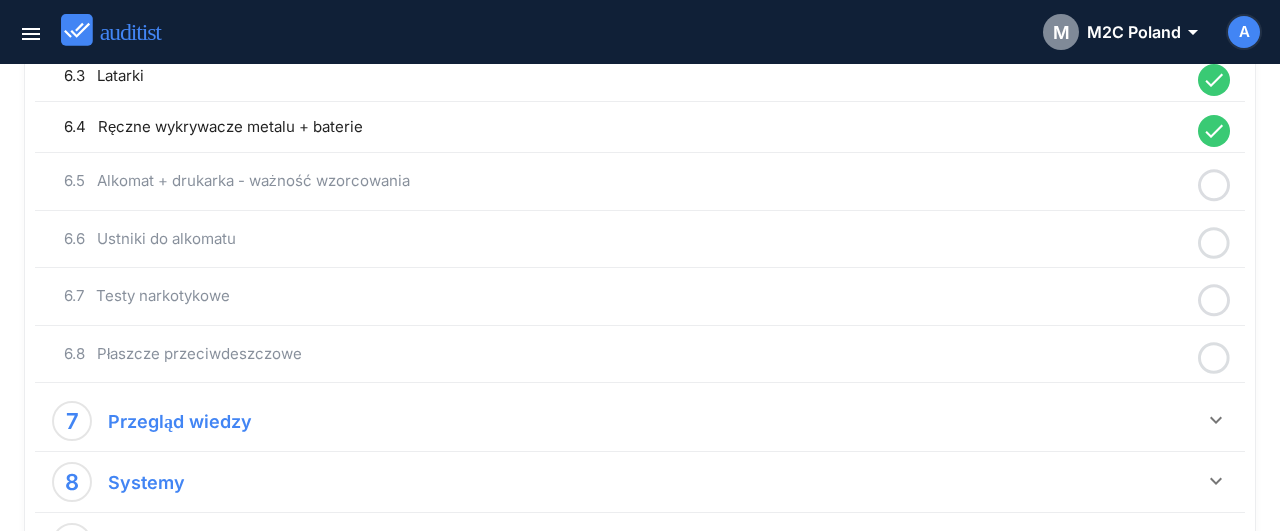 click 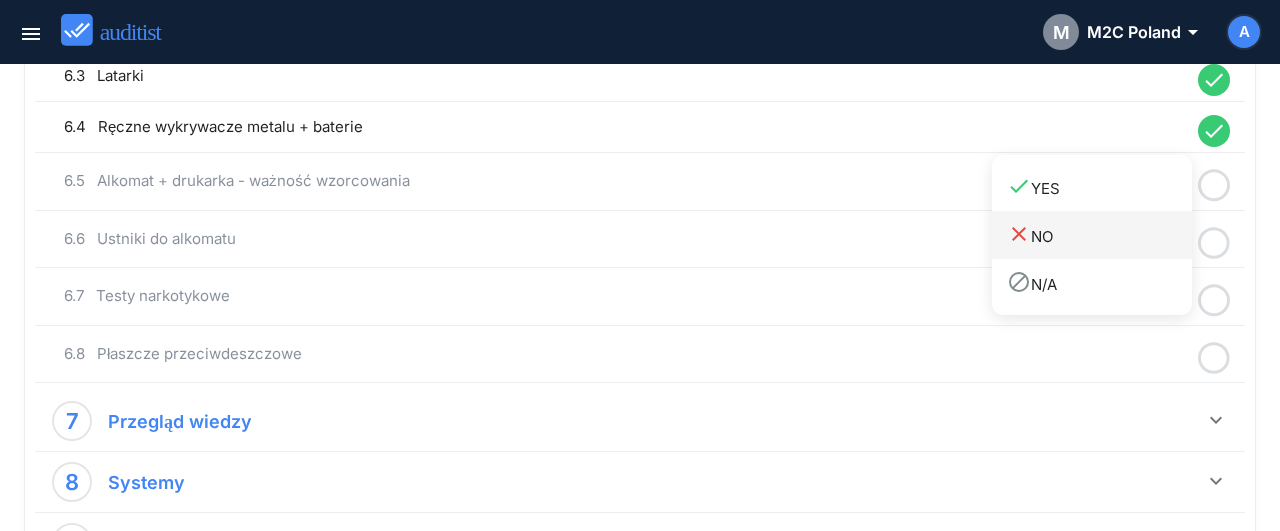 drag, startPoint x: 1141, startPoint y: 195, endPoint x: 1185, endPoint y: 216, distance: 48.754486 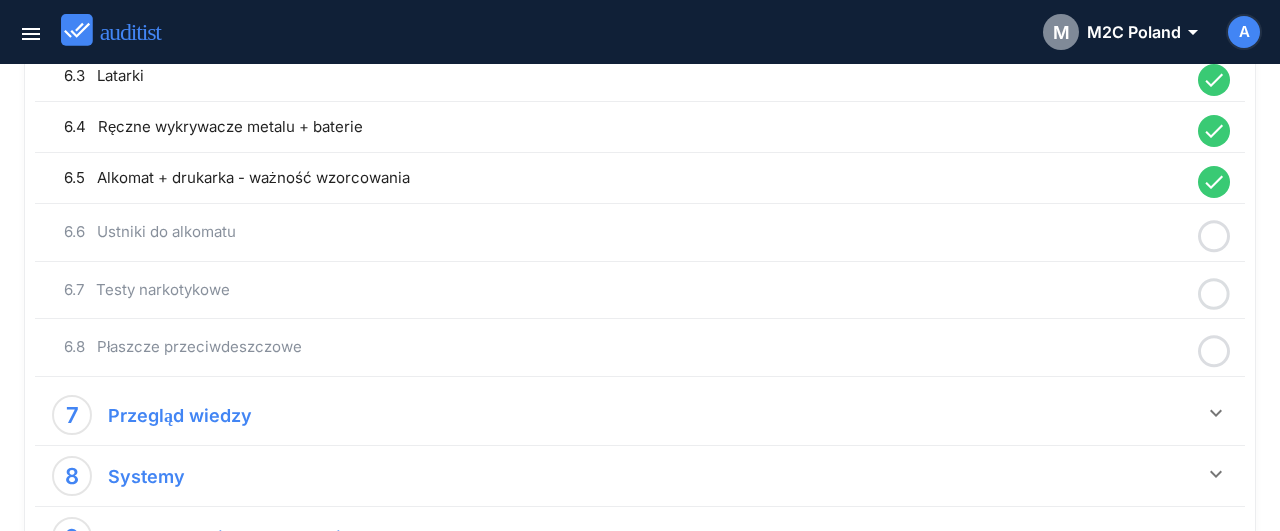 click 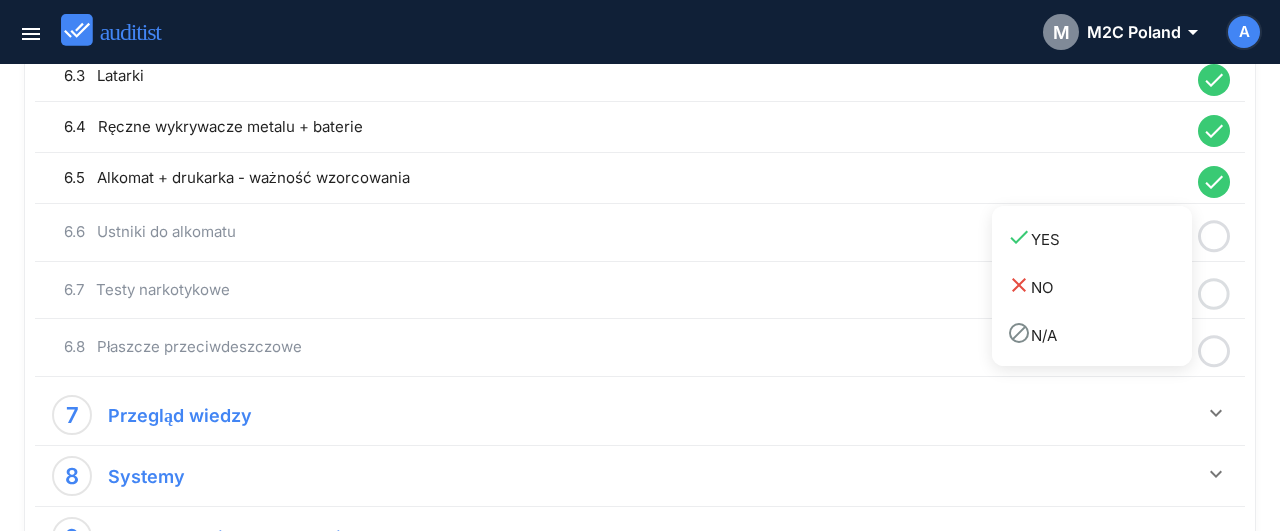 click on "done
YES" at bounding box center (1099, 238) 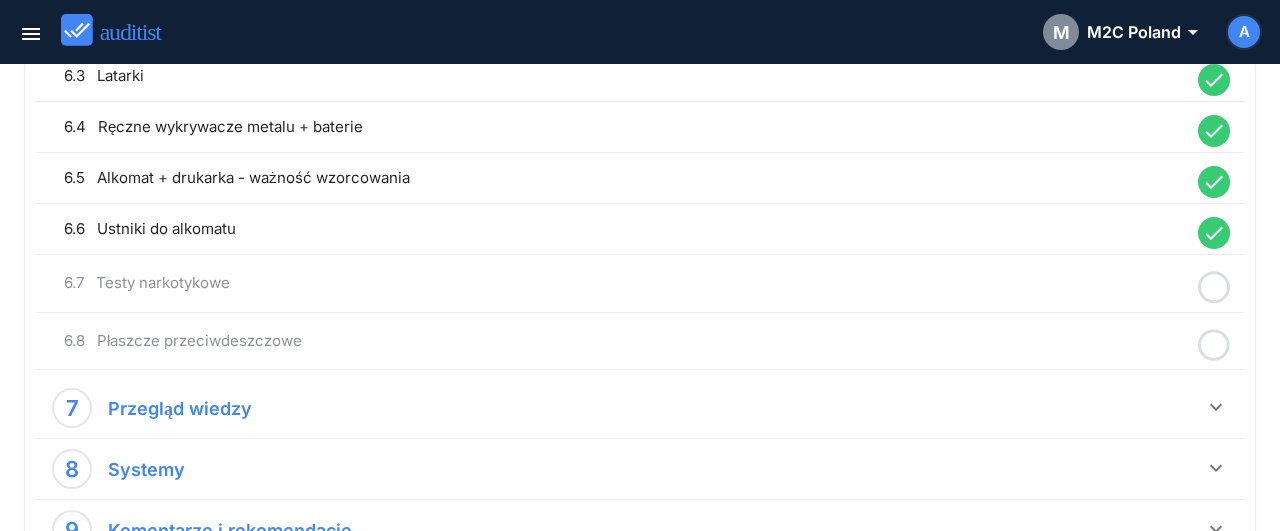 click 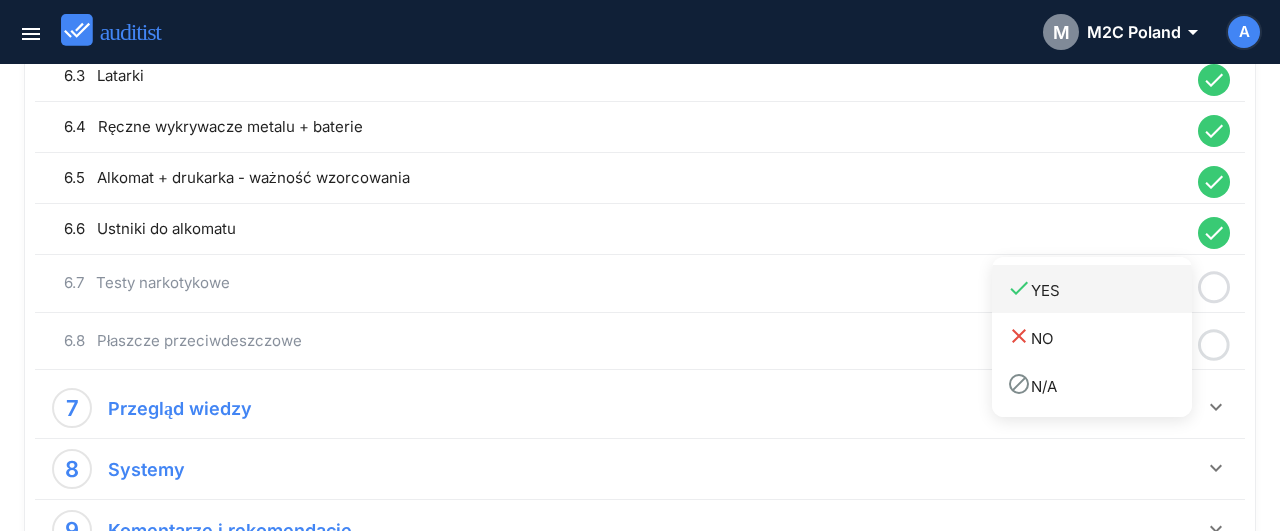 drag, startPoint x: 1130, startPoint y: 293, endPoint x: 1182, endPoint y: 315, distance: 56.462376 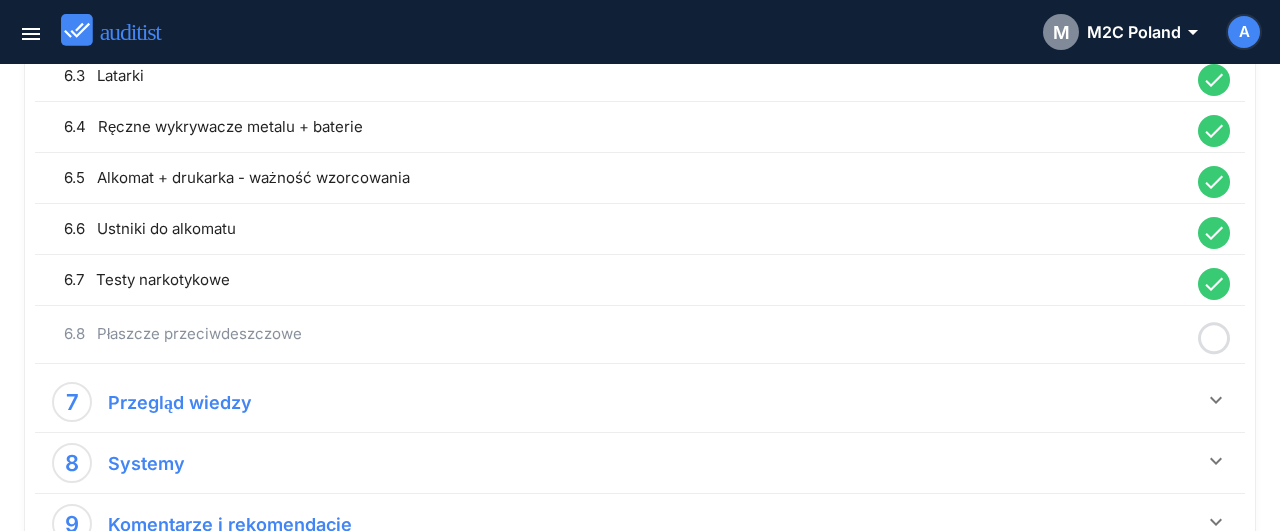 click 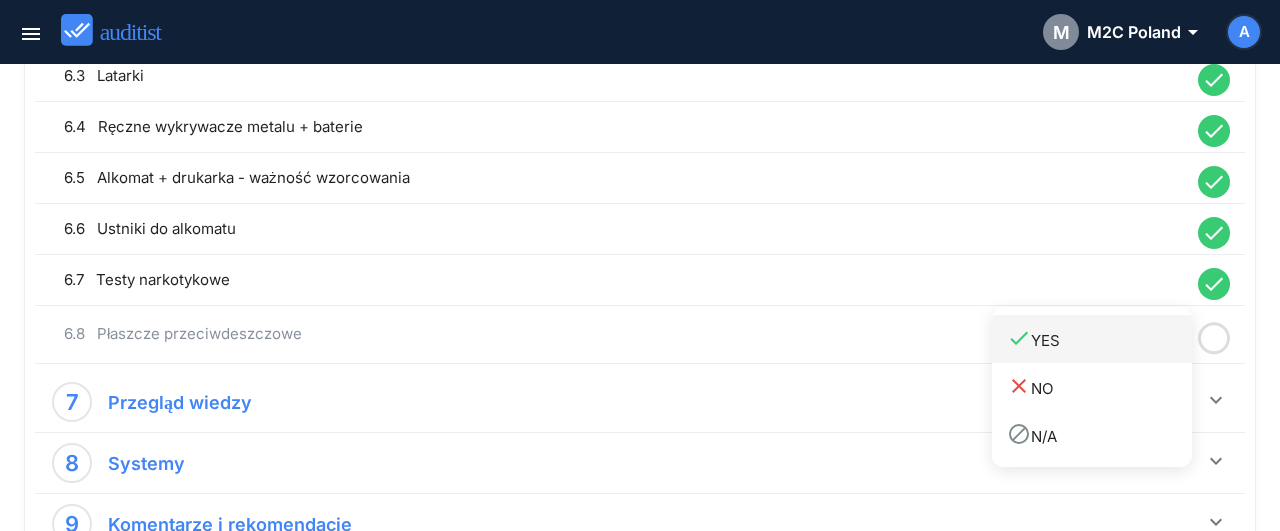 click on "done
YES" at bounding box center (1099, 339) 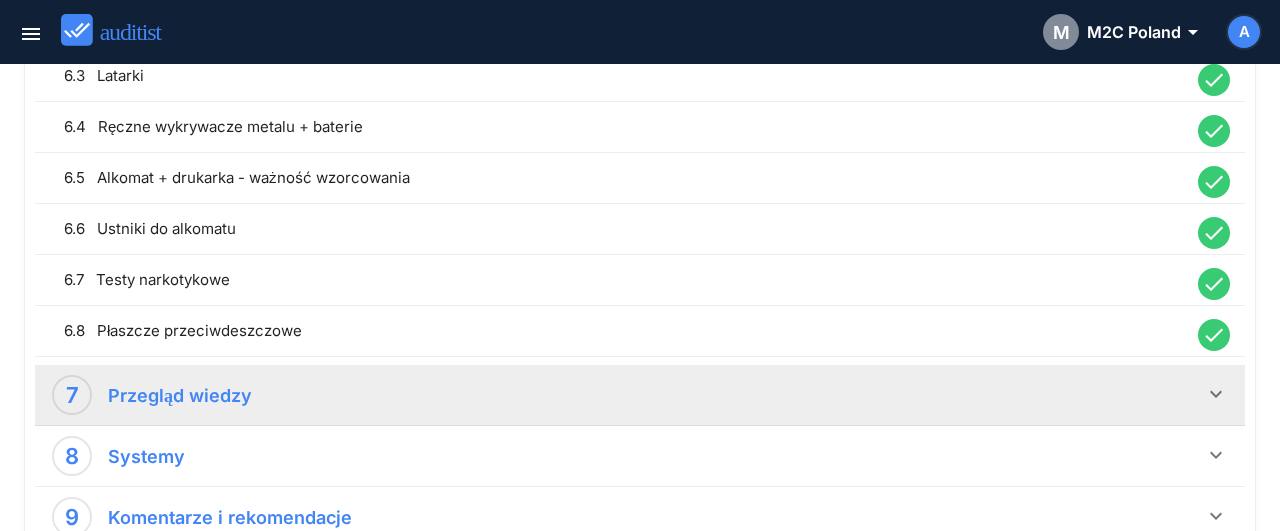 click on "keyboard_arrow_down" at bounding box center [1216, 394] 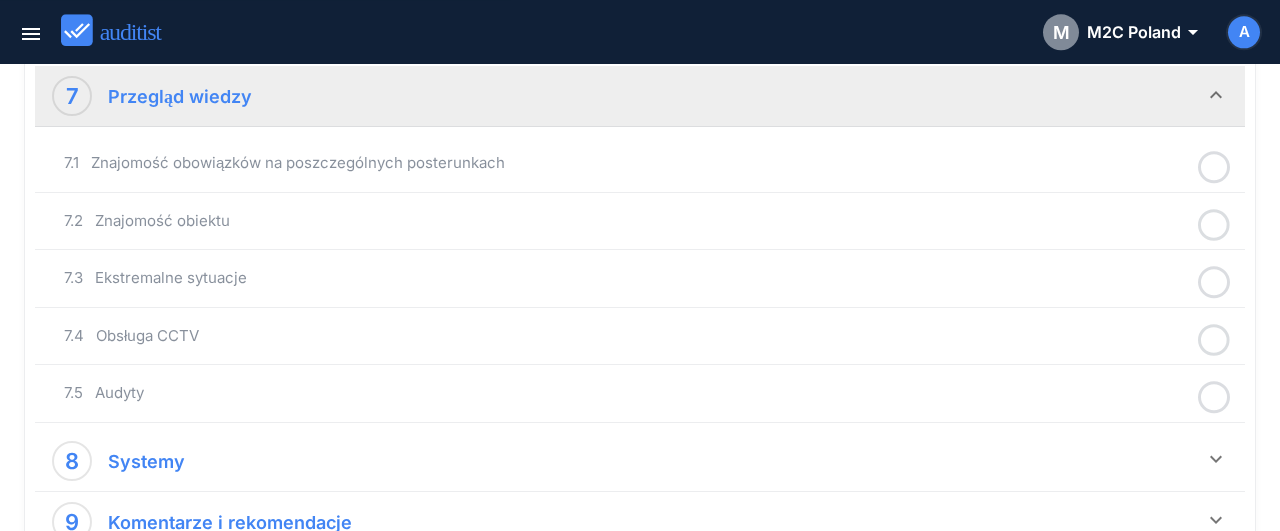 scroll, scrollTop: 2184, scrollLeft: 0, axis: vertical 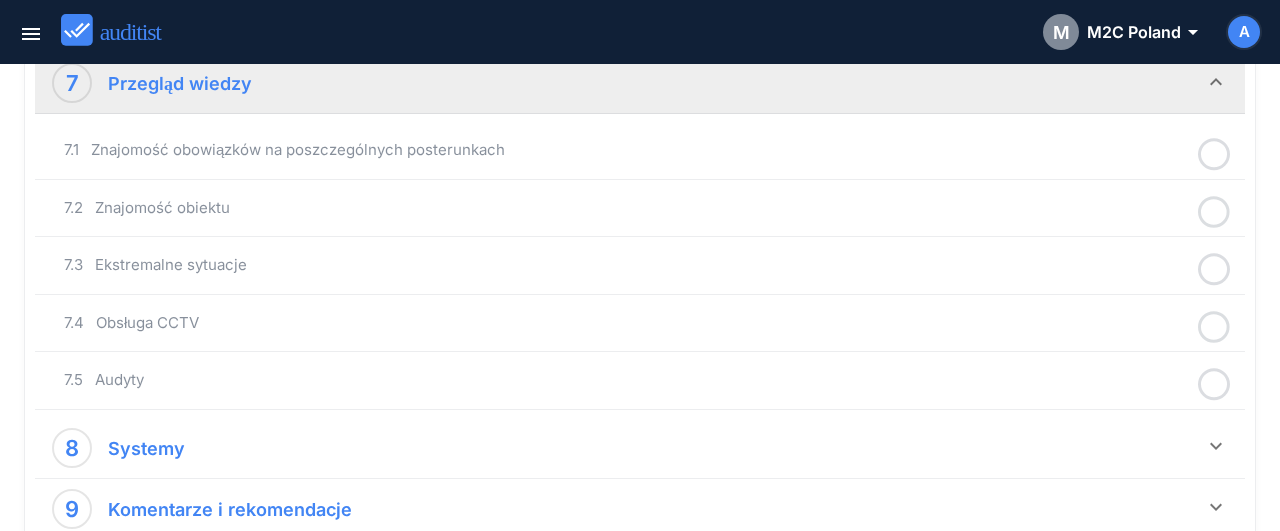 click 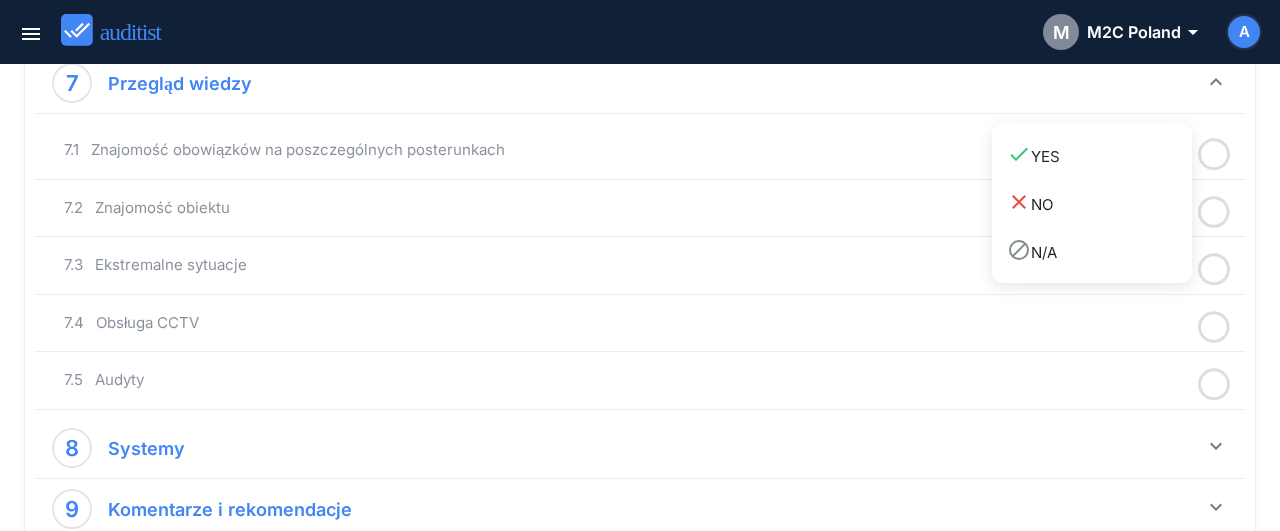 drag, startPoint x: 1133, startPoint y: 164, endPoint x: 1192, endPoint y: 185, distance: 62.625874 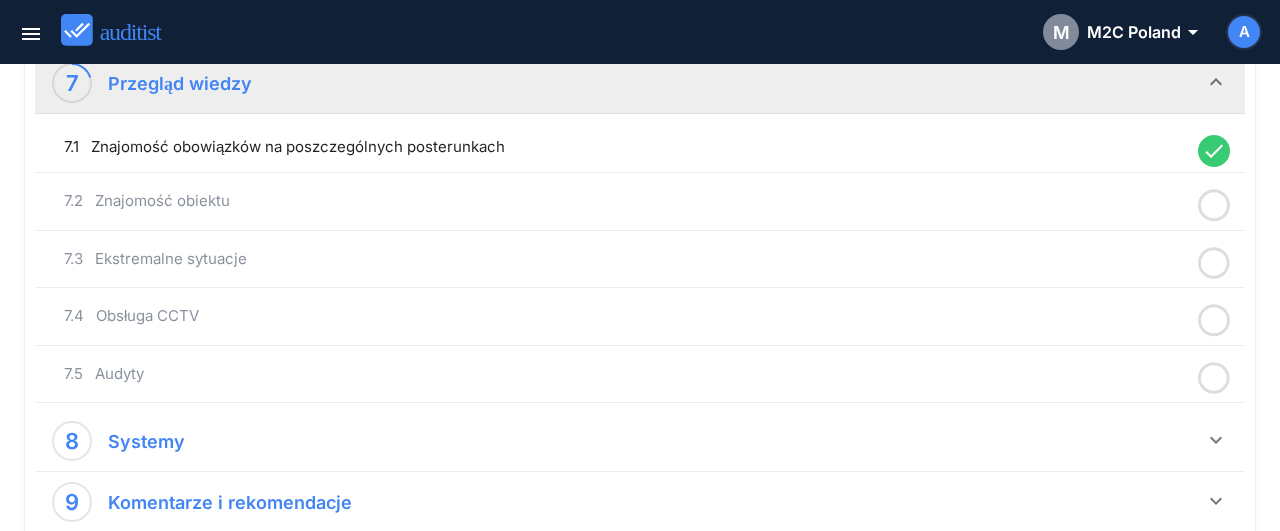click 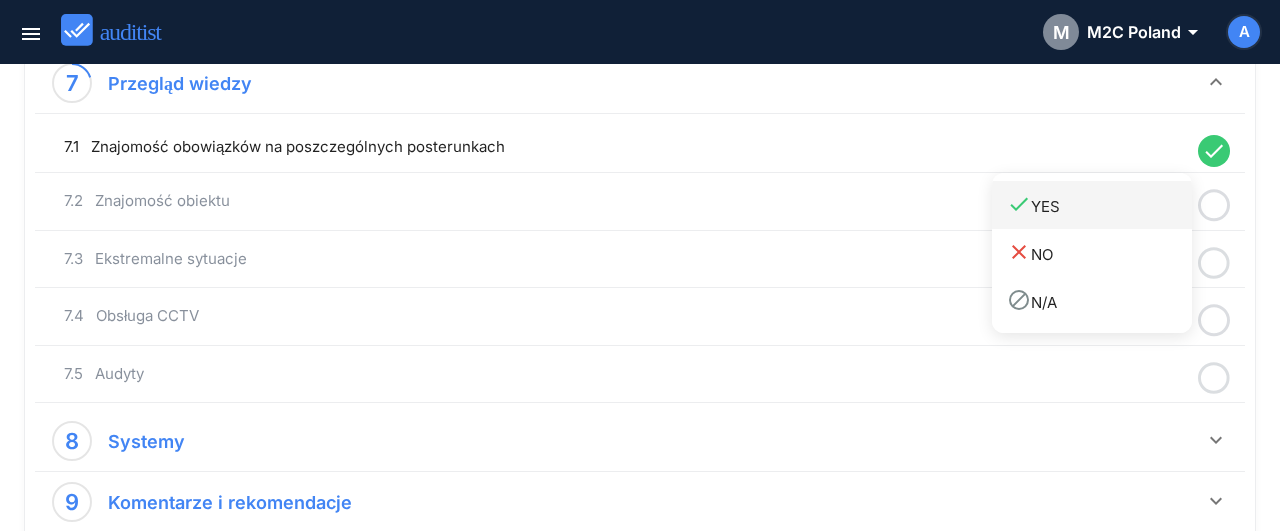 click on "done
YES" at bounding box center (1092, 205) 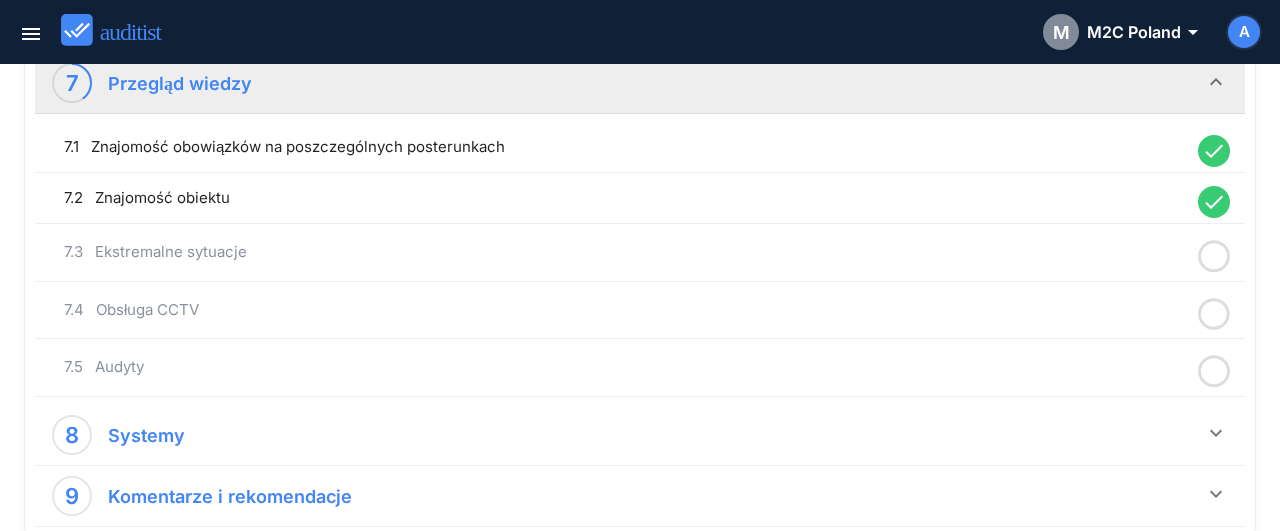 click 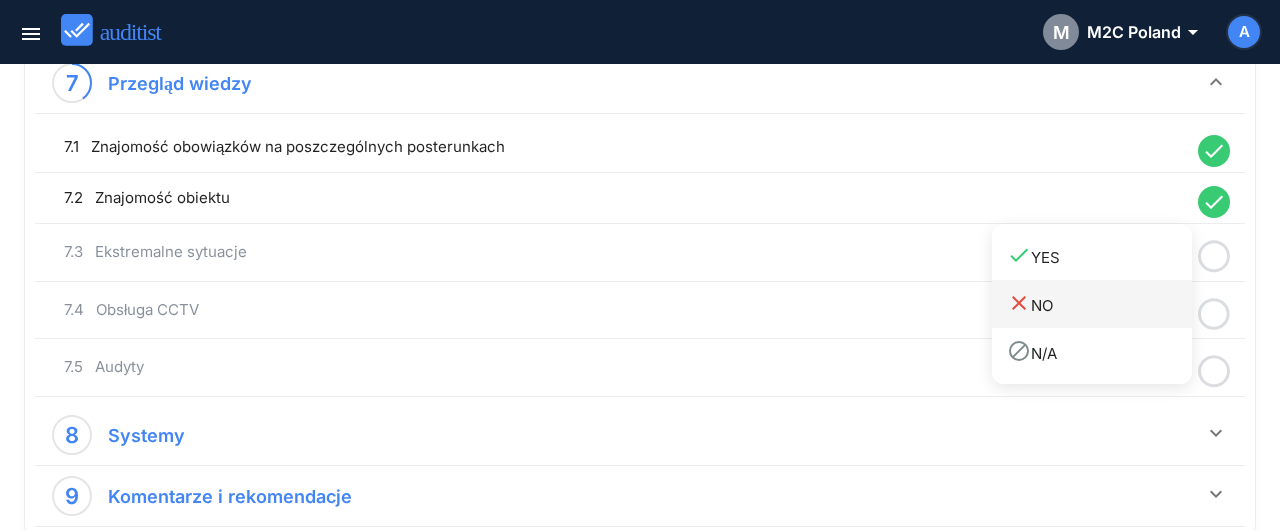 drag, startPoint x: 1142, startPoint y: 263, endPoint x: 1188, endPoint y: 291, distance: 53.851646 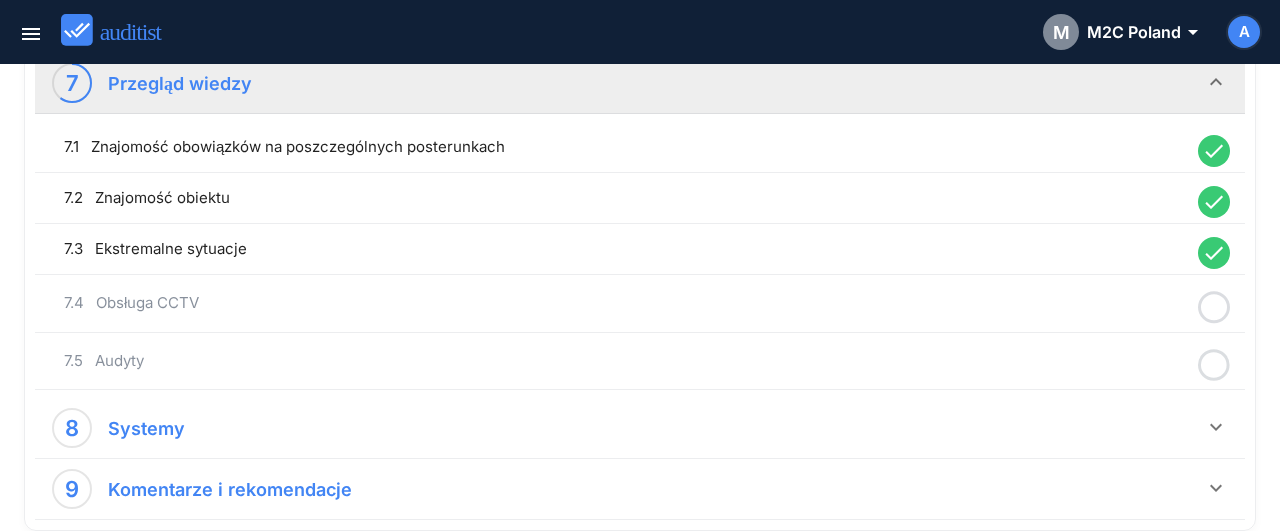 click 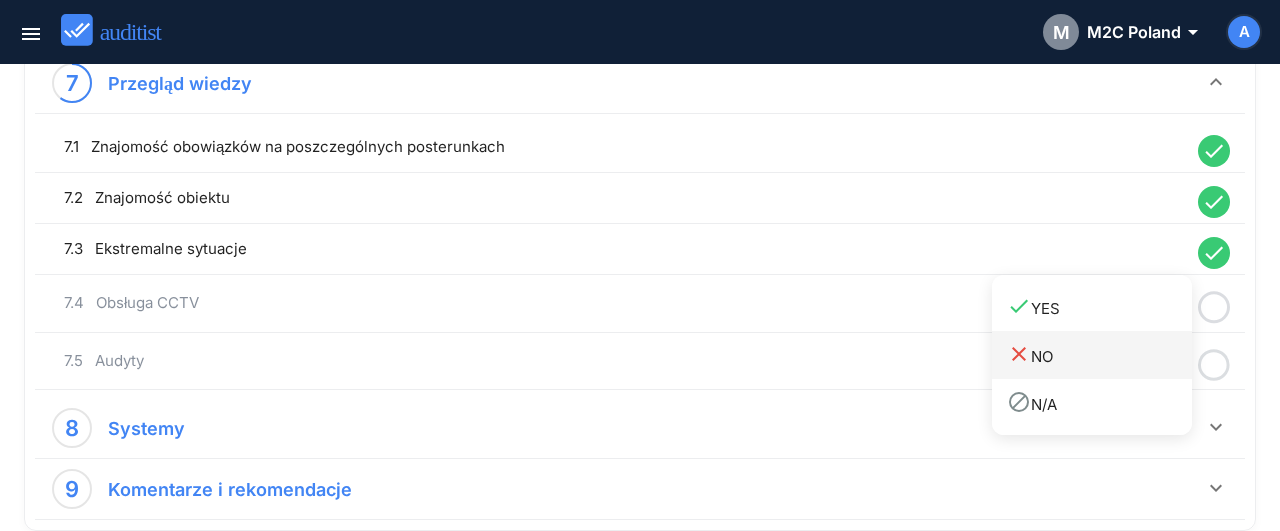 drag, startPoint x: 1117, startPoint y: 305, endPoint x: 1188, endPoint y: 334, distance: 76.6942 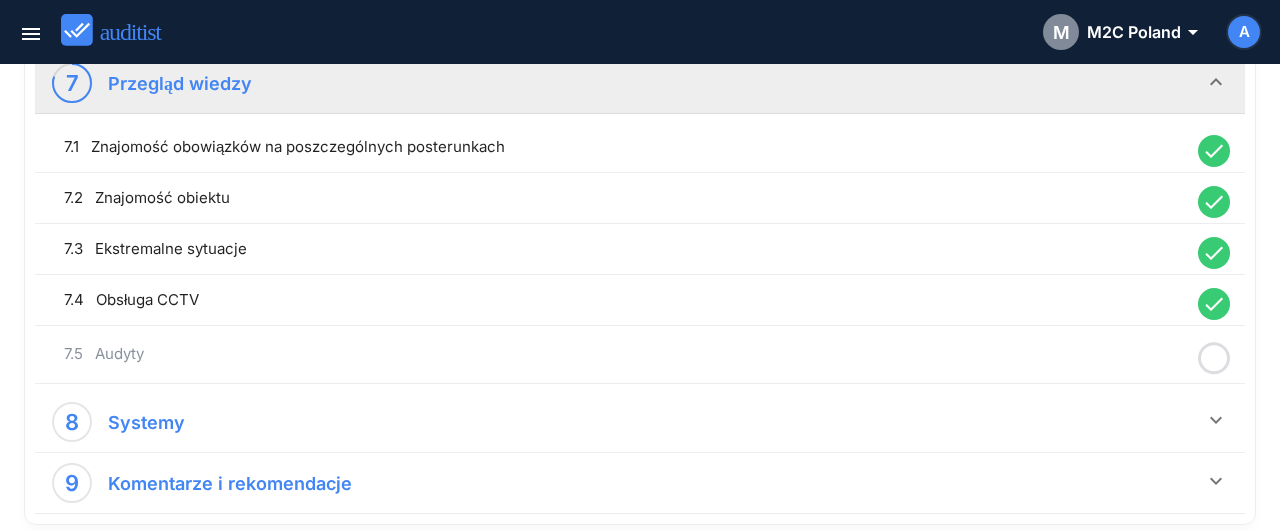 click 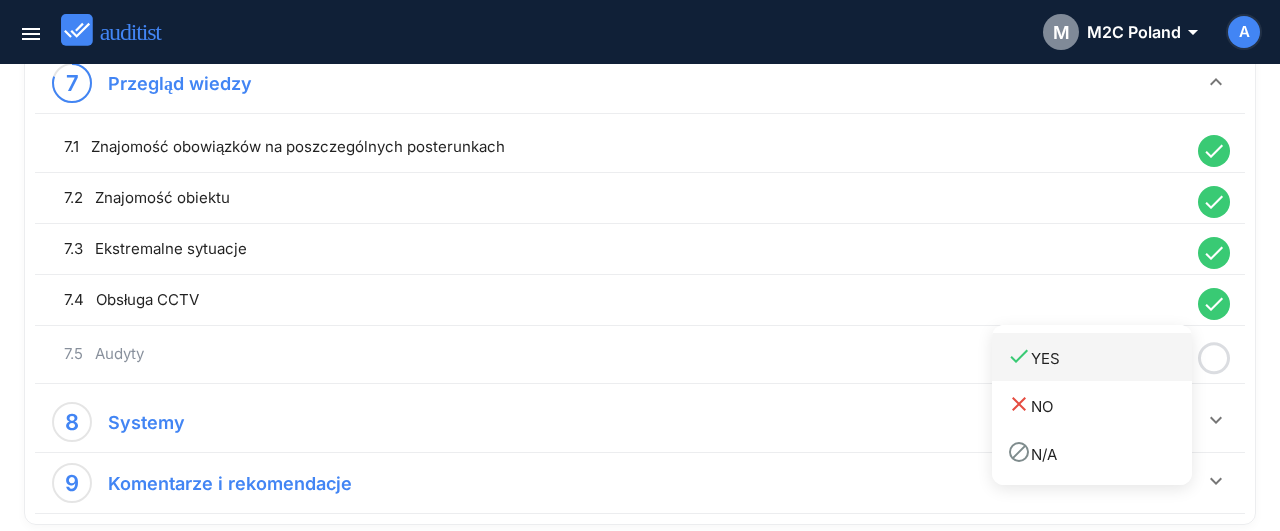 drag, startPoint x: 1118, startPoint y: 361, endPoint x: 1140, endPoint y: 356, distance: 22.561028 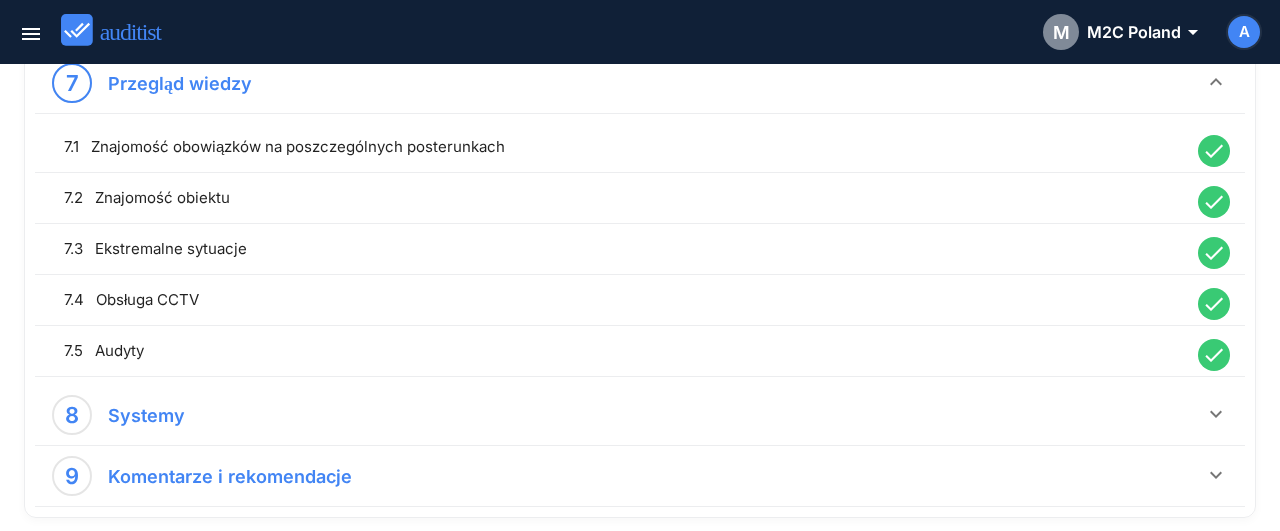 scroll, scrollTop: 2262, scrollLeft: 0, axis: vertical 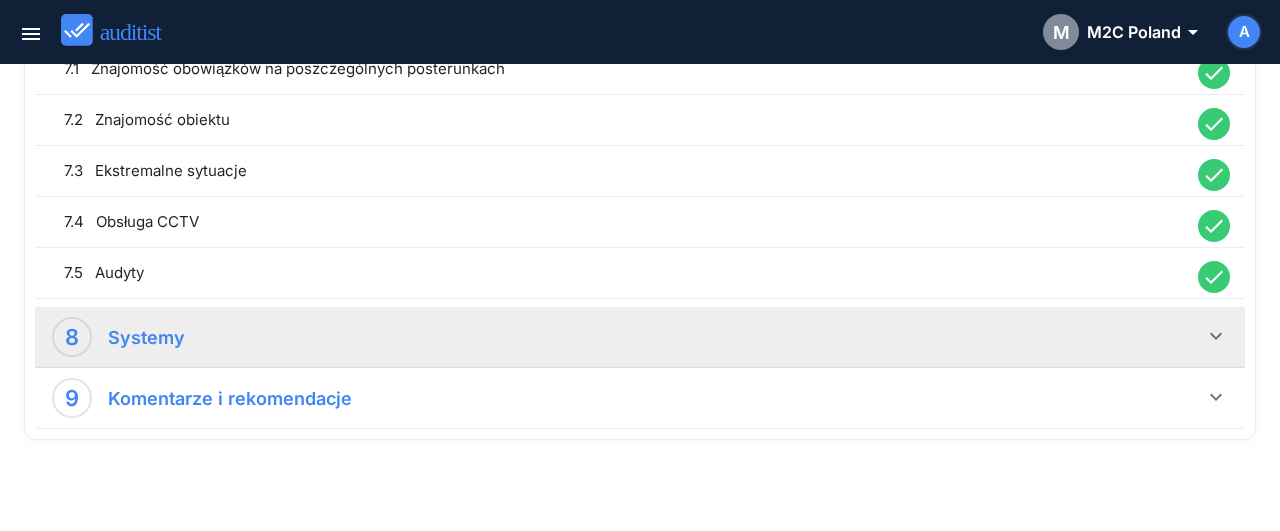 click on "keyboard_arrow_down" at bounding box center [1216, 336] 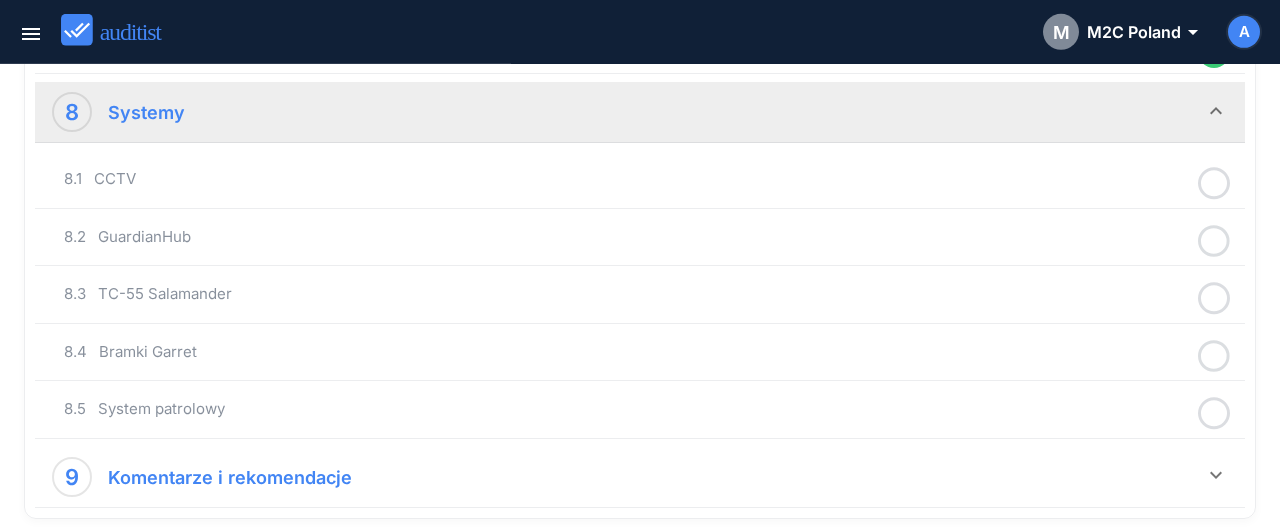 scroll, scrollTop: 2455, scrollLeft: 0, axis: vertical 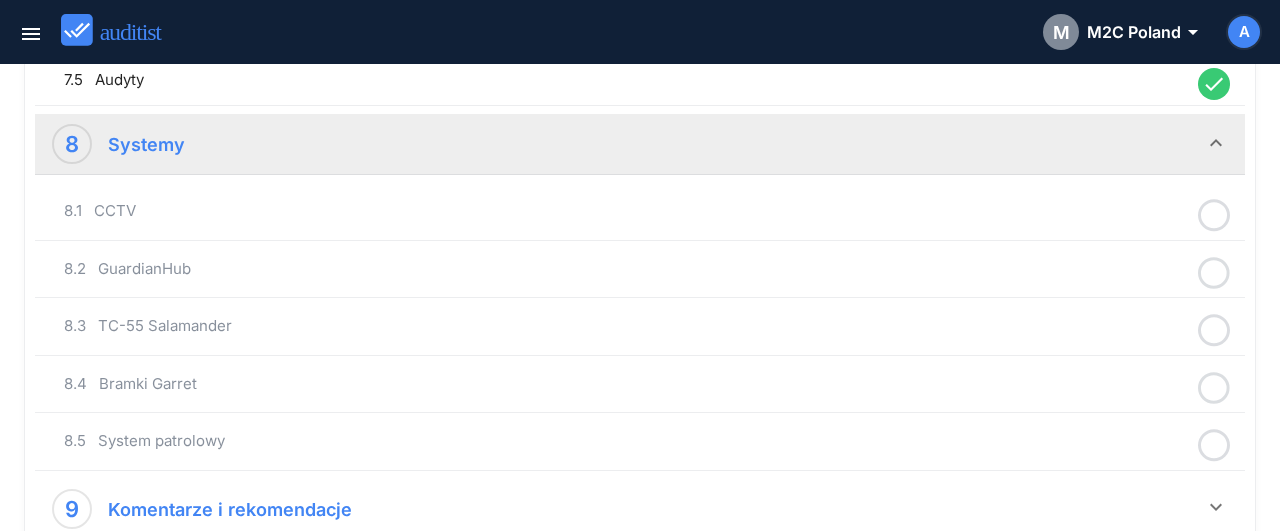click 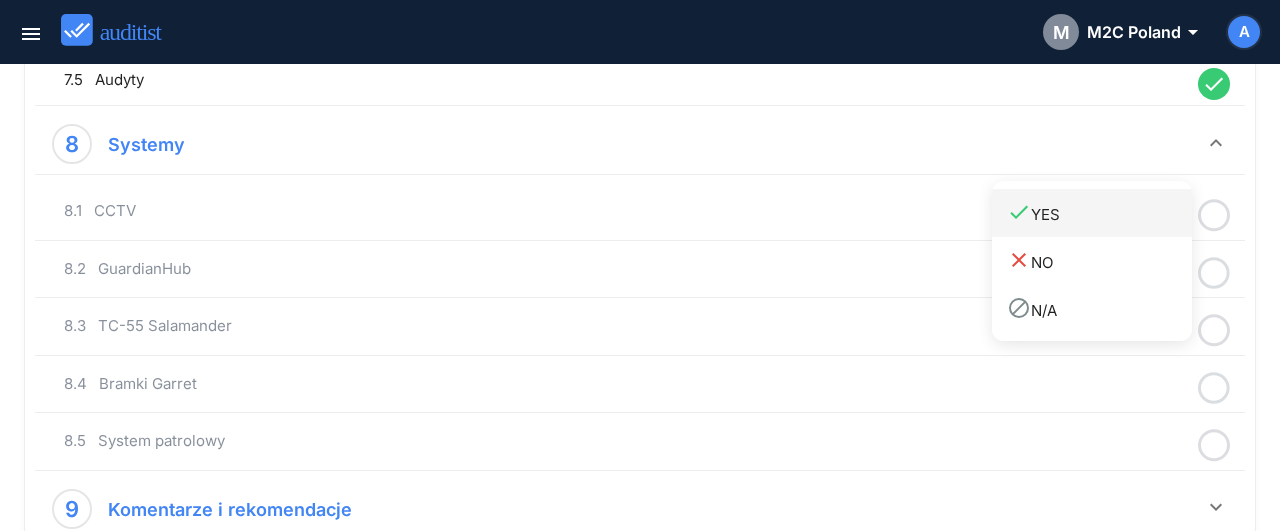 click on "done
YES" at bounding box center [1092, 213] 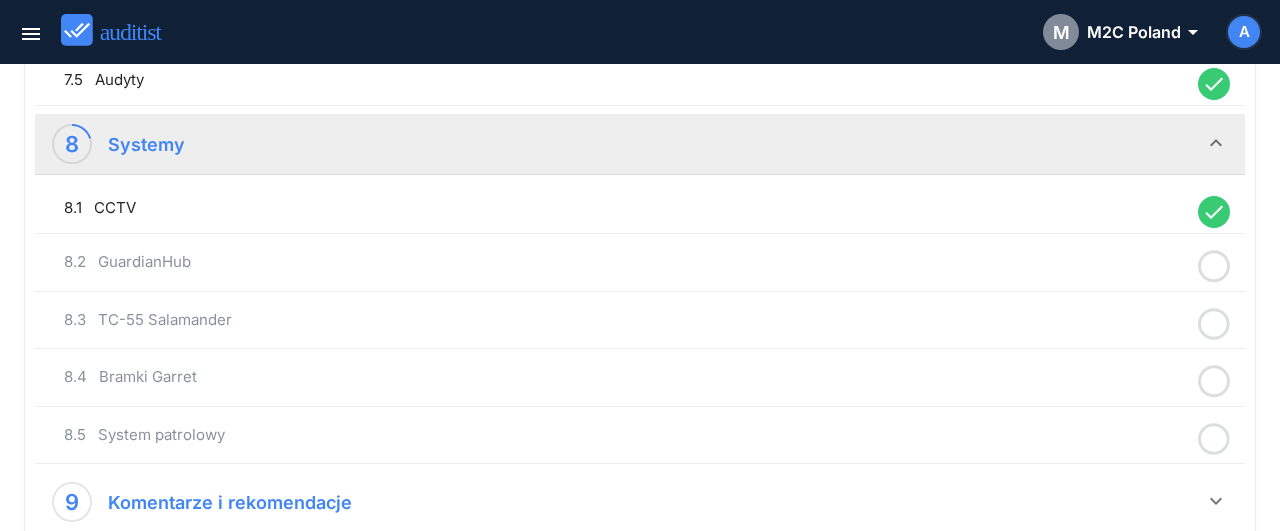 click 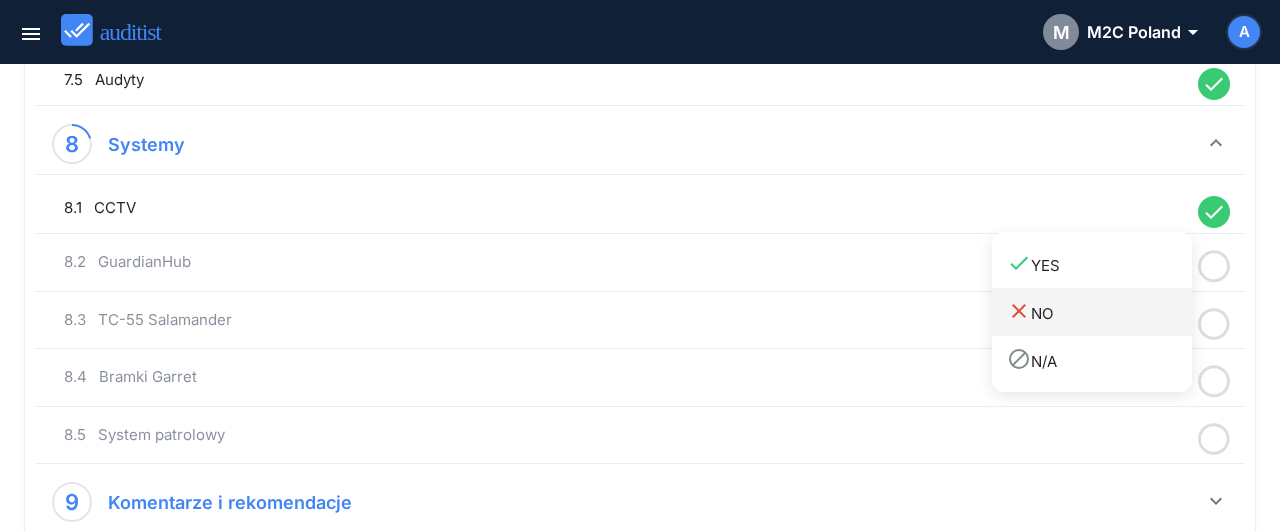 drag, startPoint x: 1135, startPoint y: 276, endPoint x: 1190, endPoint y: 305, distance: 62.177166 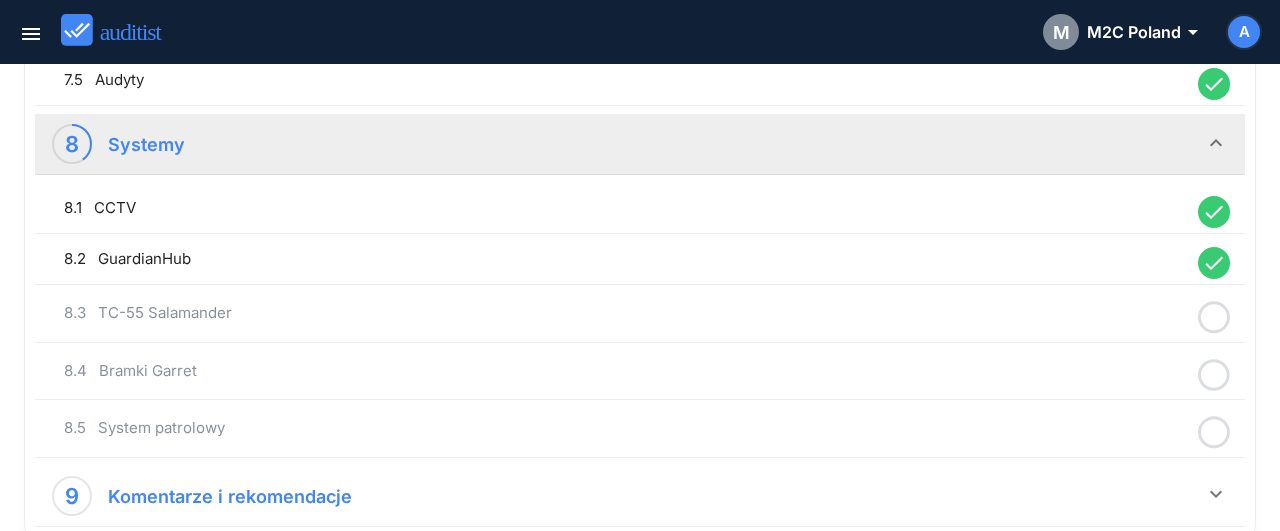 click 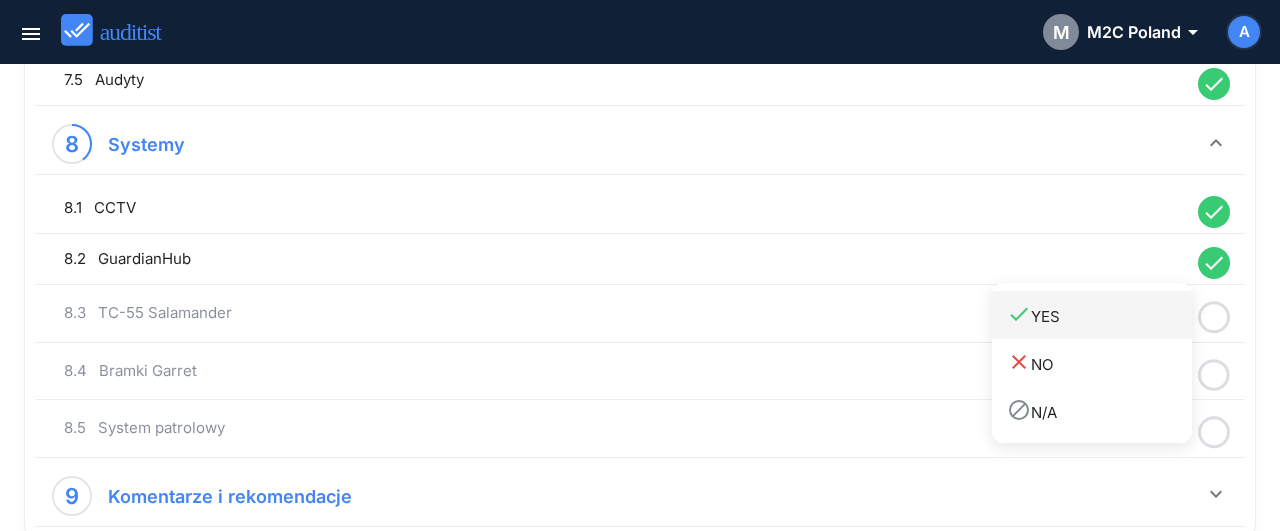 drag, startPoint x: 1151, startPoint y: 318, endPoint x: 1183, endPoint y: 327, distance: 33.24154 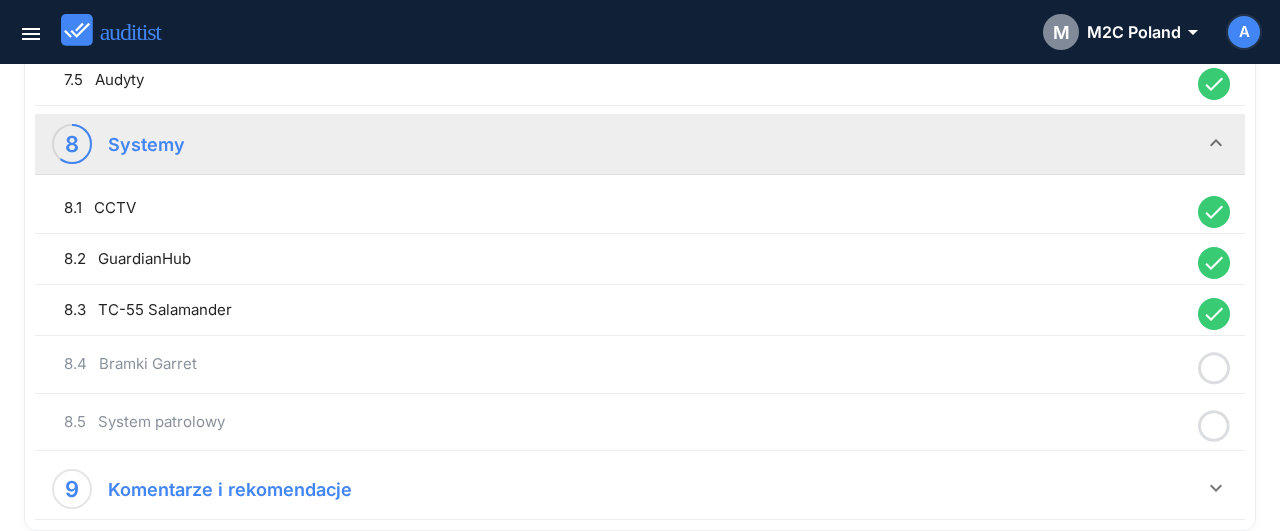 drag, startPoint x: 1217, startPoint y: 350, endPoint x: 1202, endPoint y: 353, distance: 15.297058 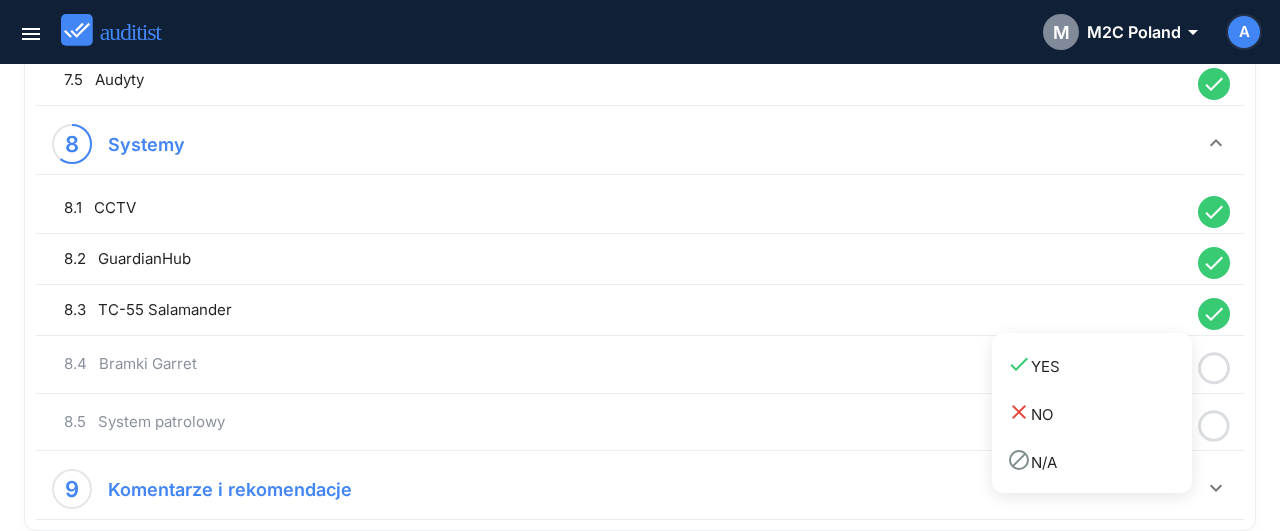 drag, startPoint x: 1143, startPoint y: 356, endPoint x: 1184, endPoint y: 371, distance: 43.65776 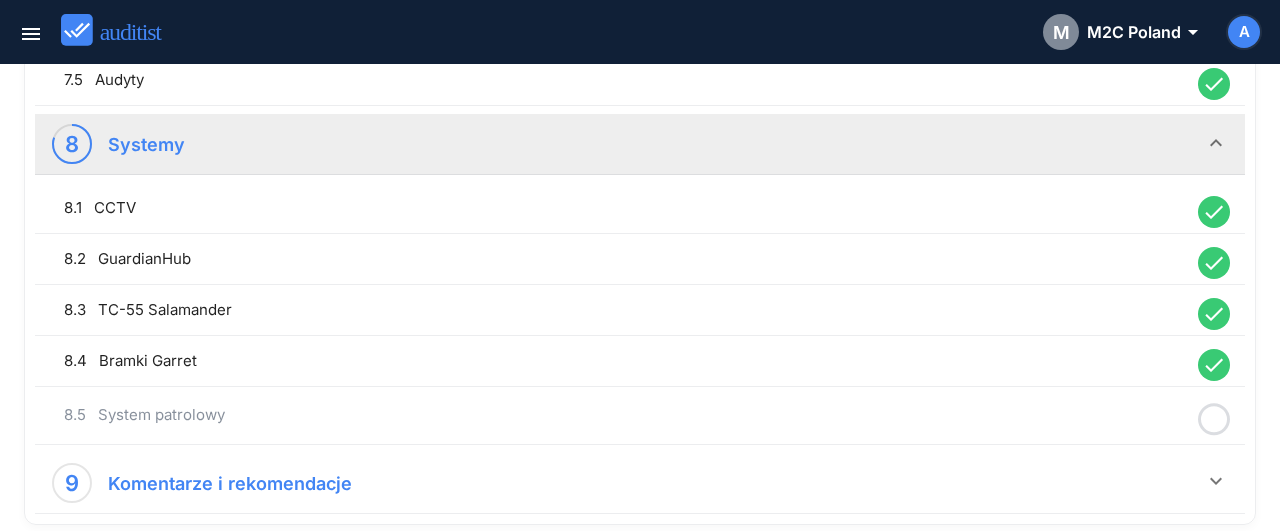 click 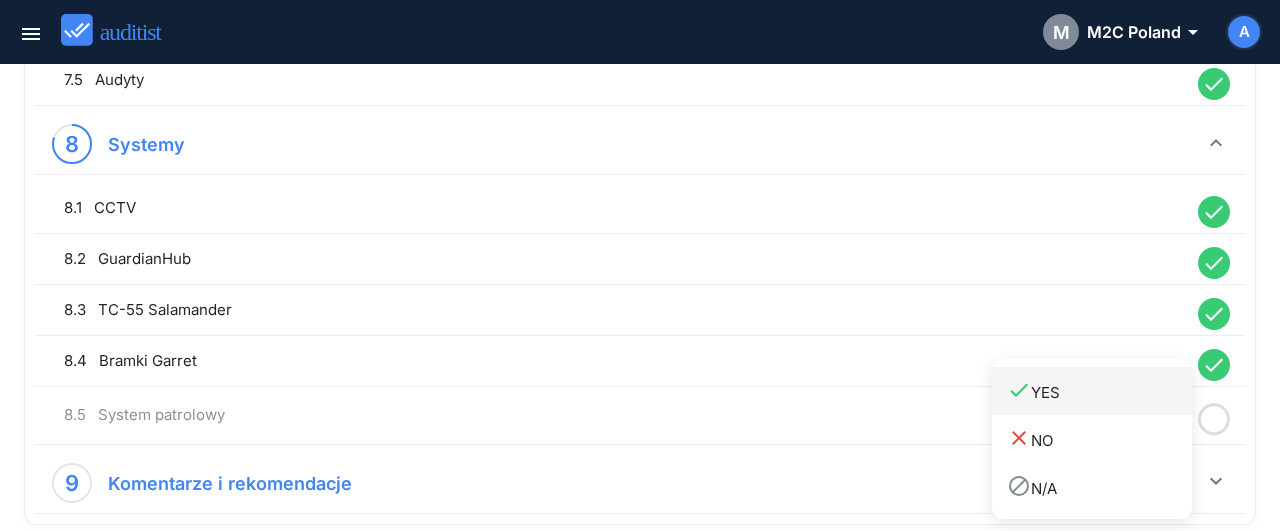 click on "done
YES" at bounding box center [1092, 391] 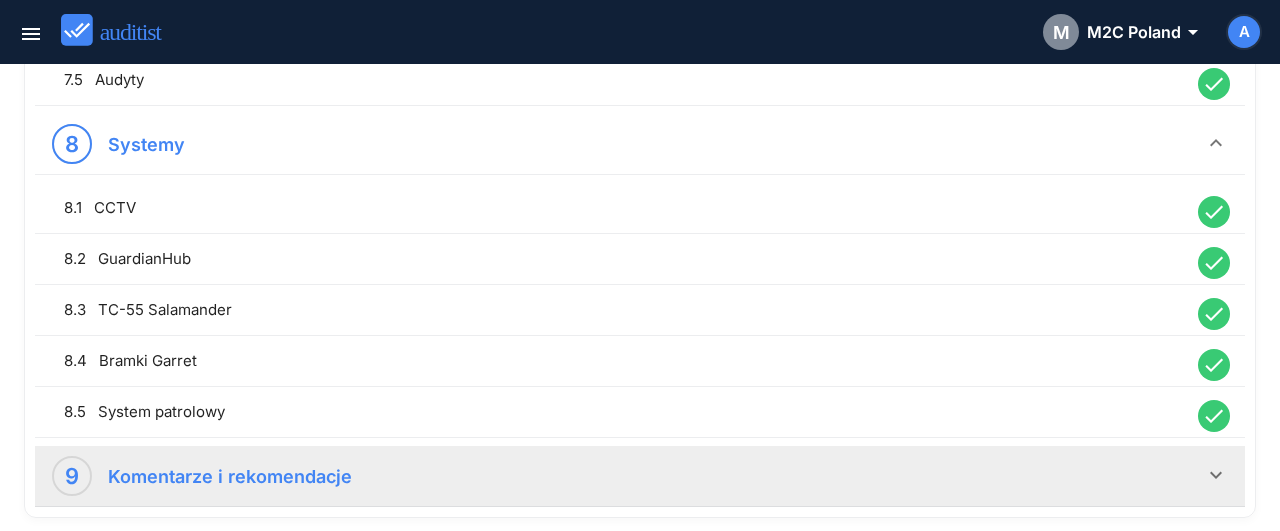 click on "9
Komentarze i rekomendacje keyboard_arrow_down" at bounding box center [640, 476] 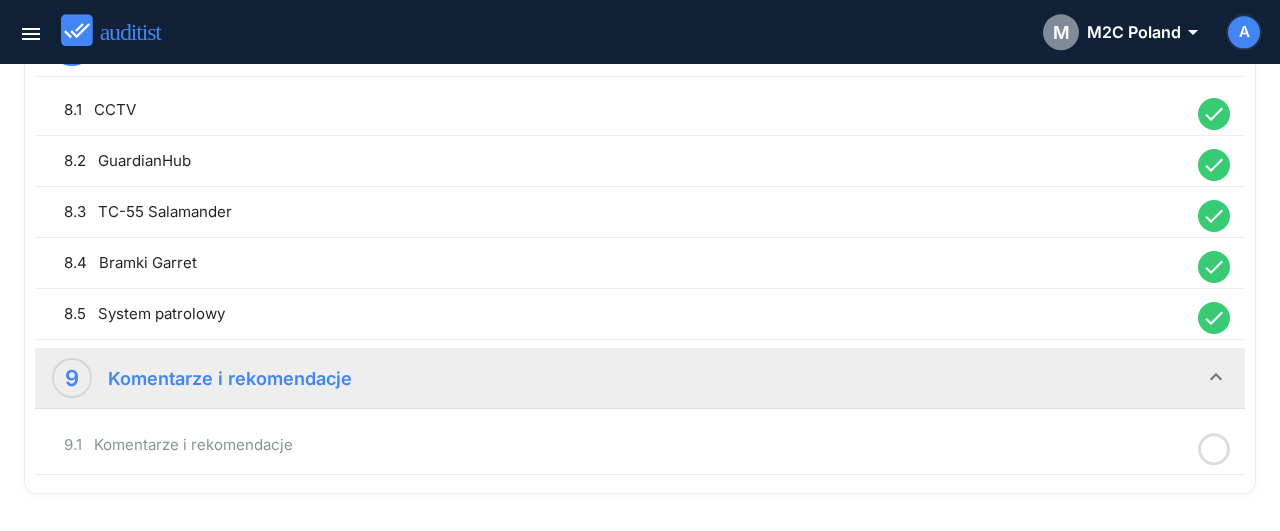 scroll, scrollTop: 2604, scrollLeft: 0, axis: vertical 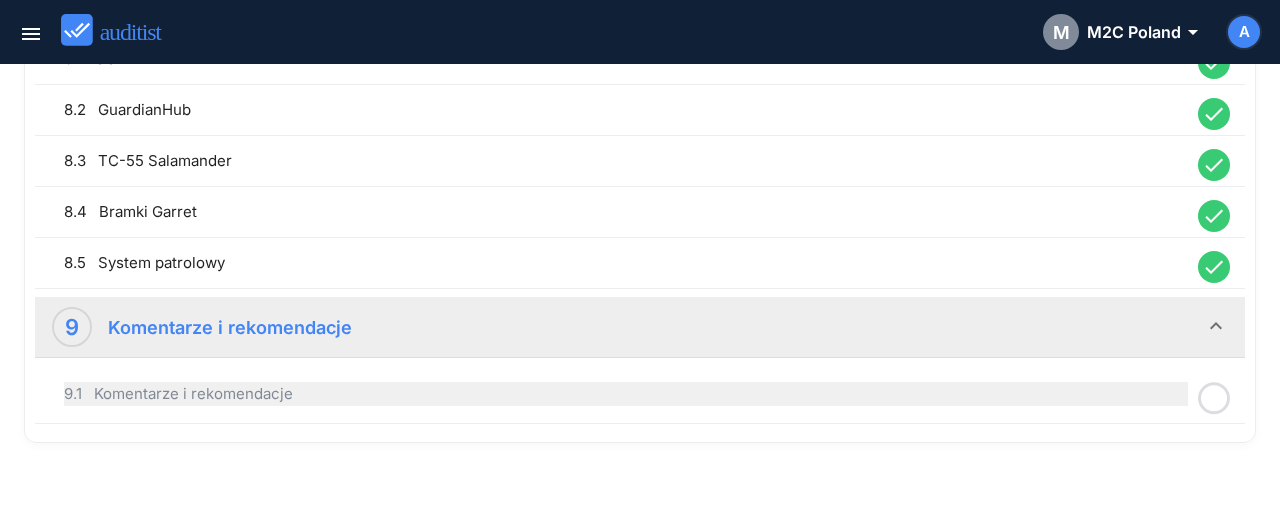 click on "9.1   Komentarze i rekomendacje" at bounding box center [626, 394] 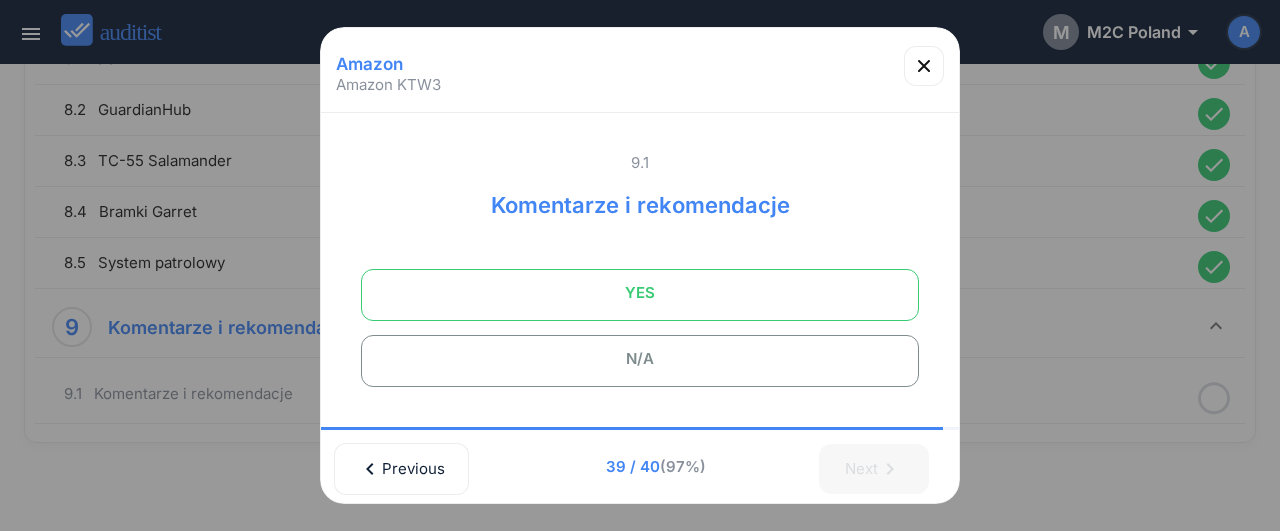 click on "YES" at bounding box center [640, 293] 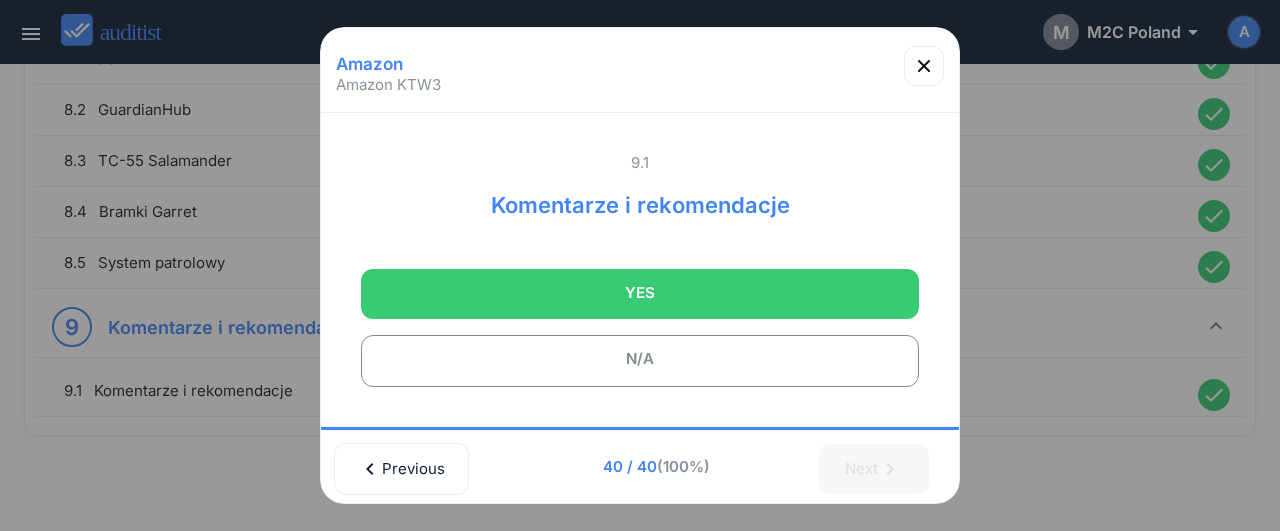 scroll, scrollTop: 2598, scrollLeft: 0, axis: vertical 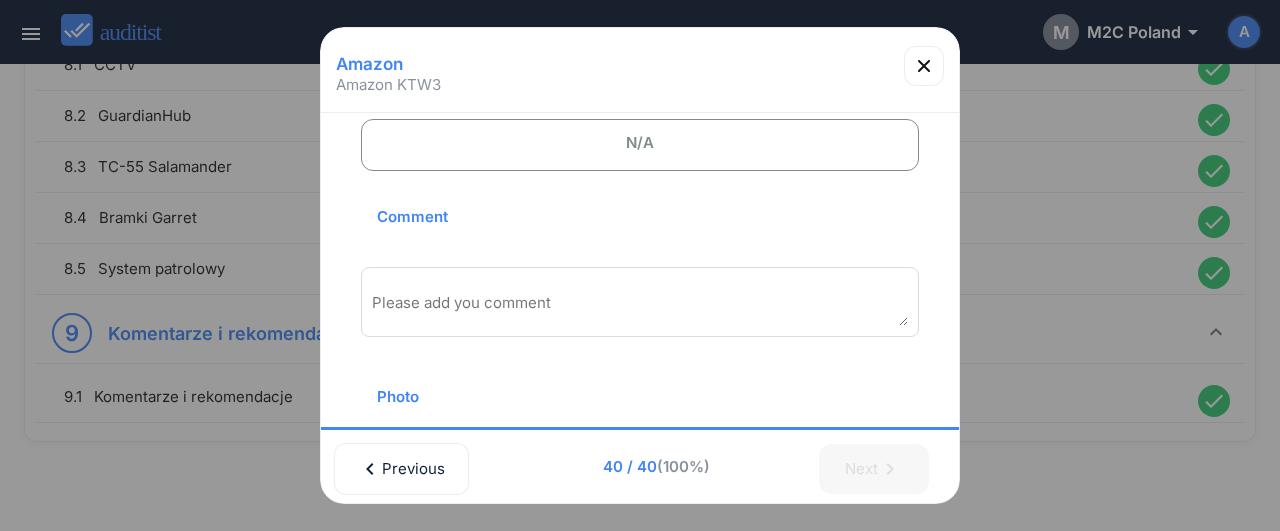 click on "Please add you comment" at bounding box center (640, 302) 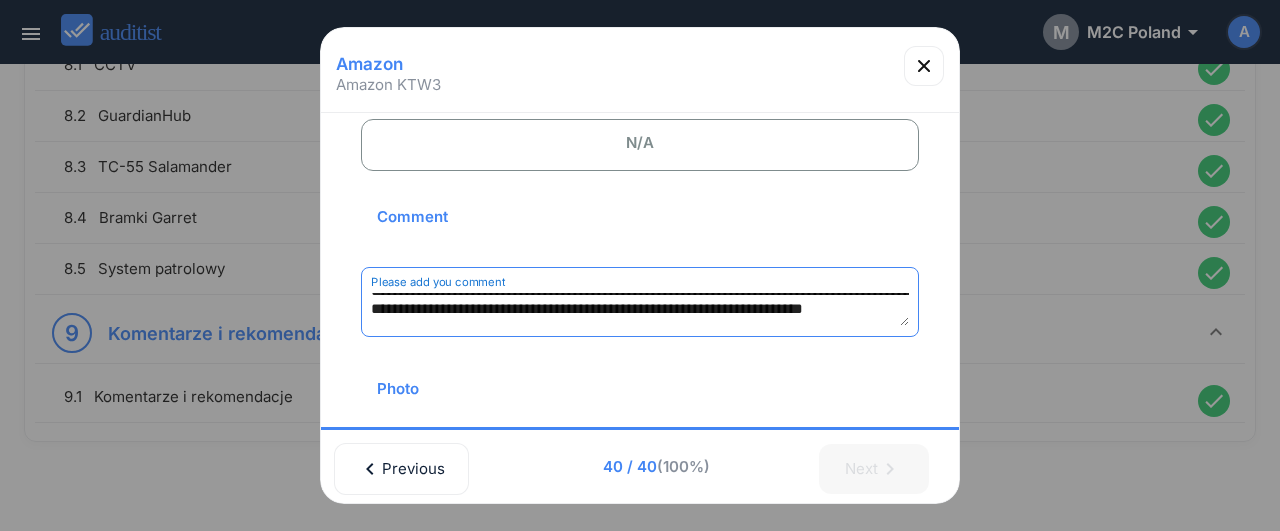 scroll, scrollTop: 46, scrollLeft: 0, axis: vertical 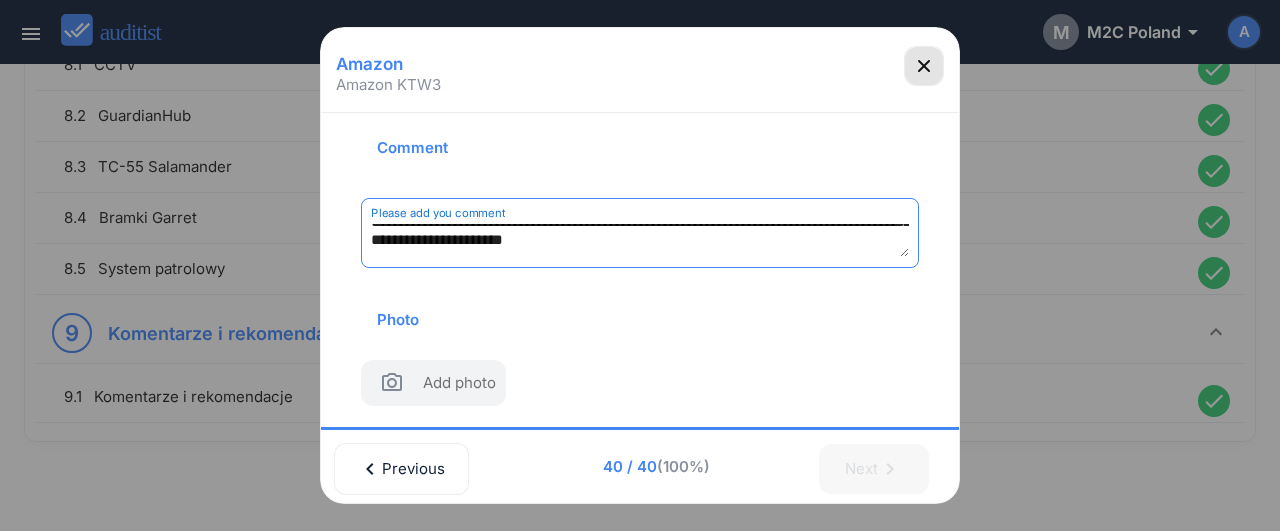 type on "**********" 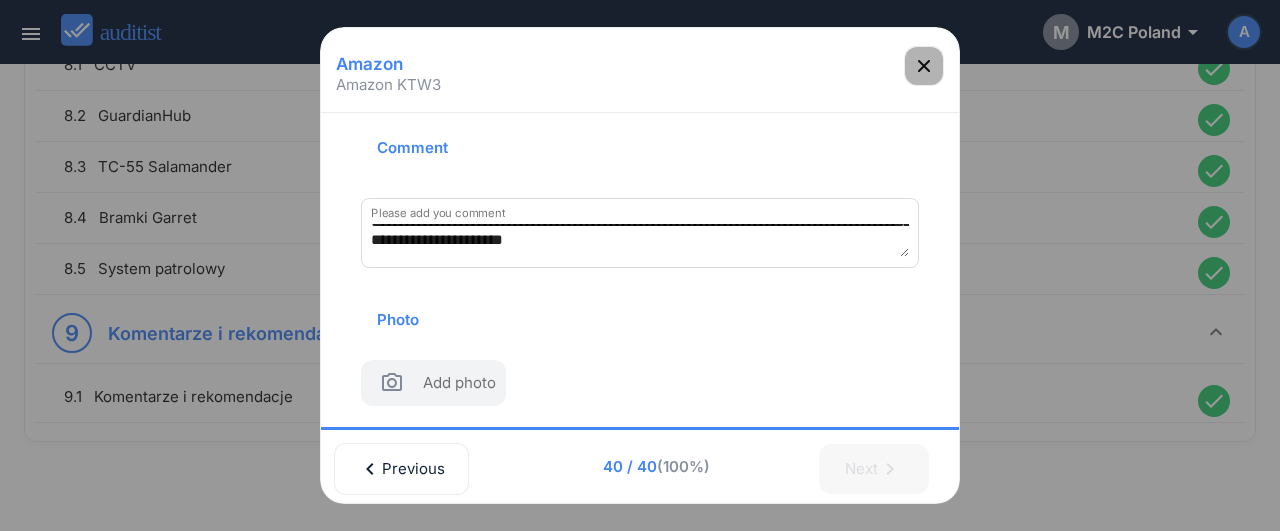 click 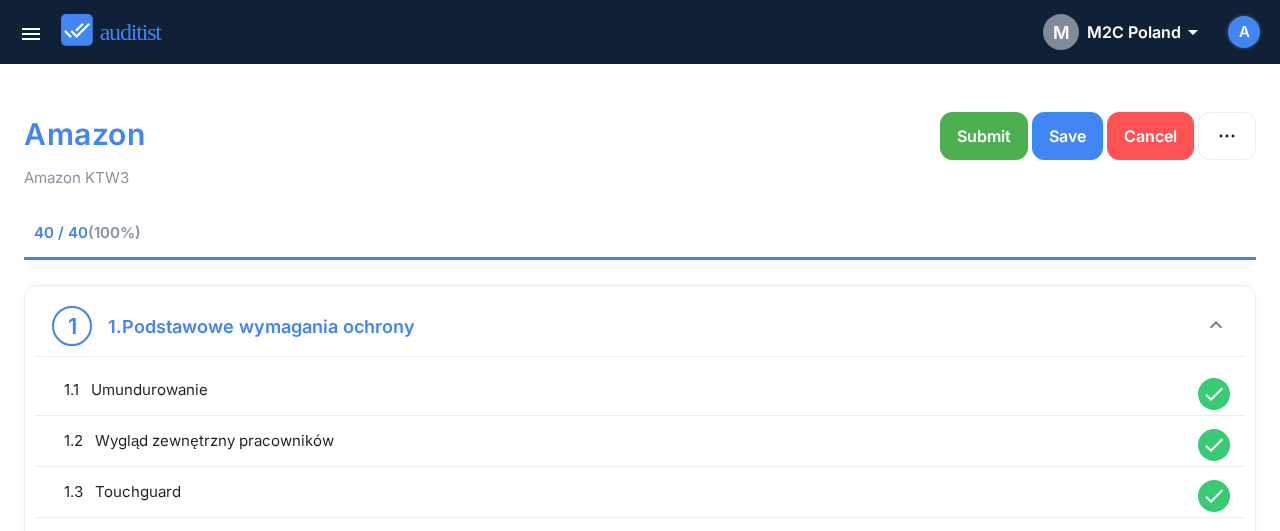 scroll, scrollTop: 0, scrollLeft: 0, axis: both 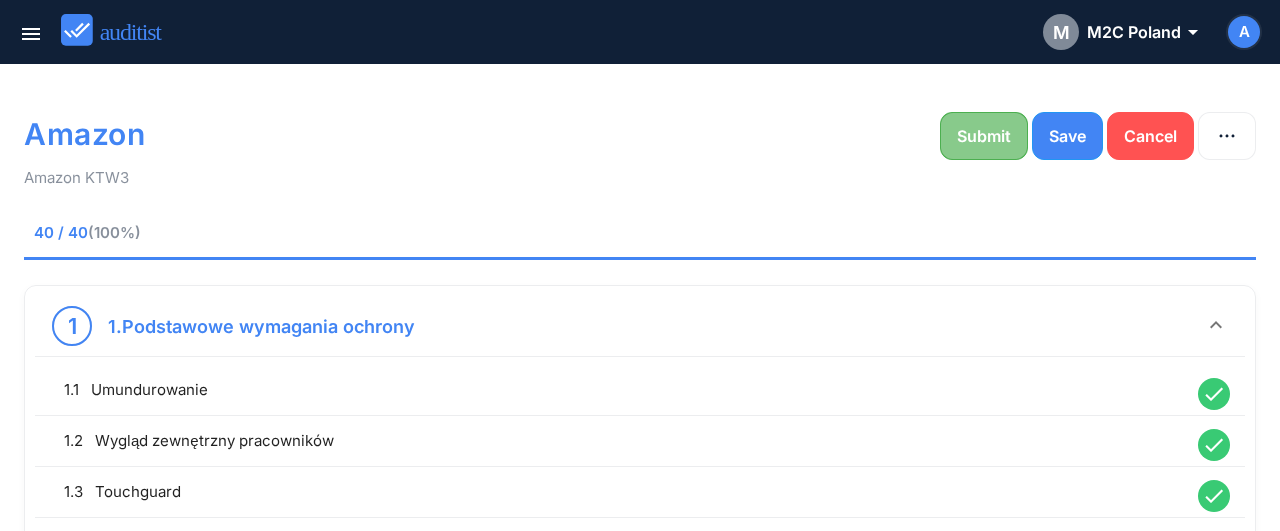 click on "Submit" at bounding box center [984, 136] 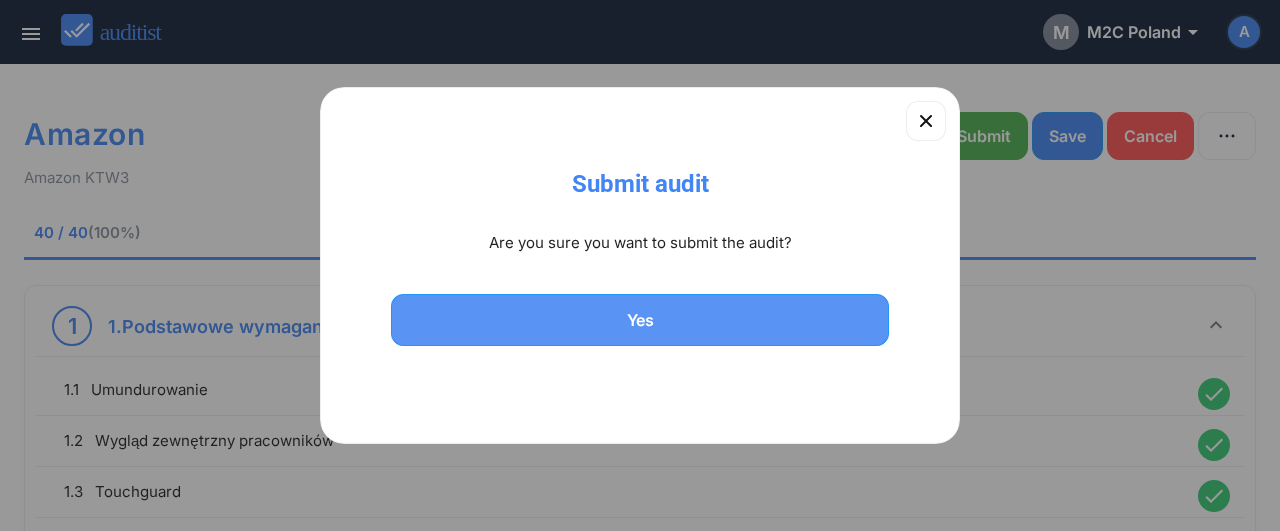 click on "Yes" at bounding box center [640, 320] 